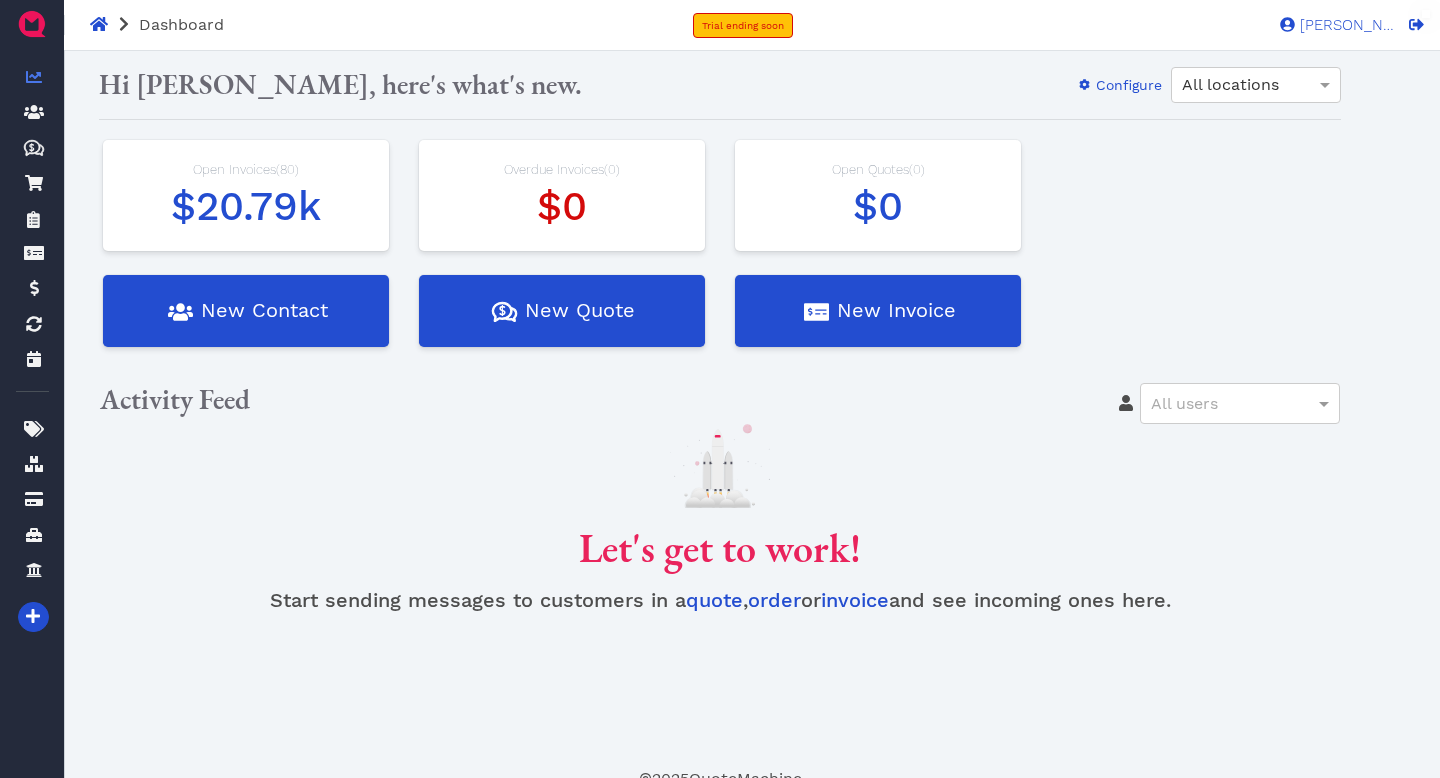 scroll, scrollTop: 0, scrollLeft: 0, axis: both 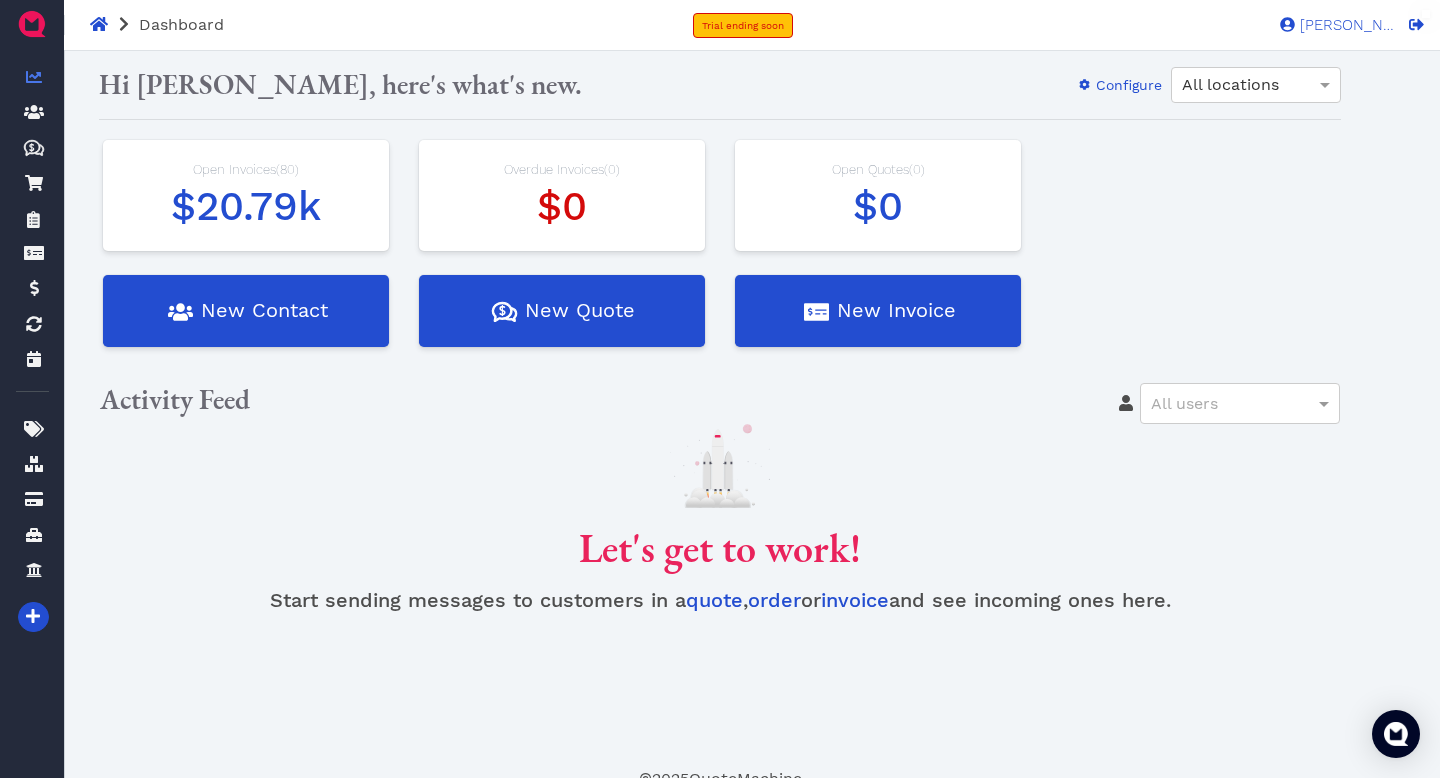 click on "$20.79k" at bounding box center (246, 206) 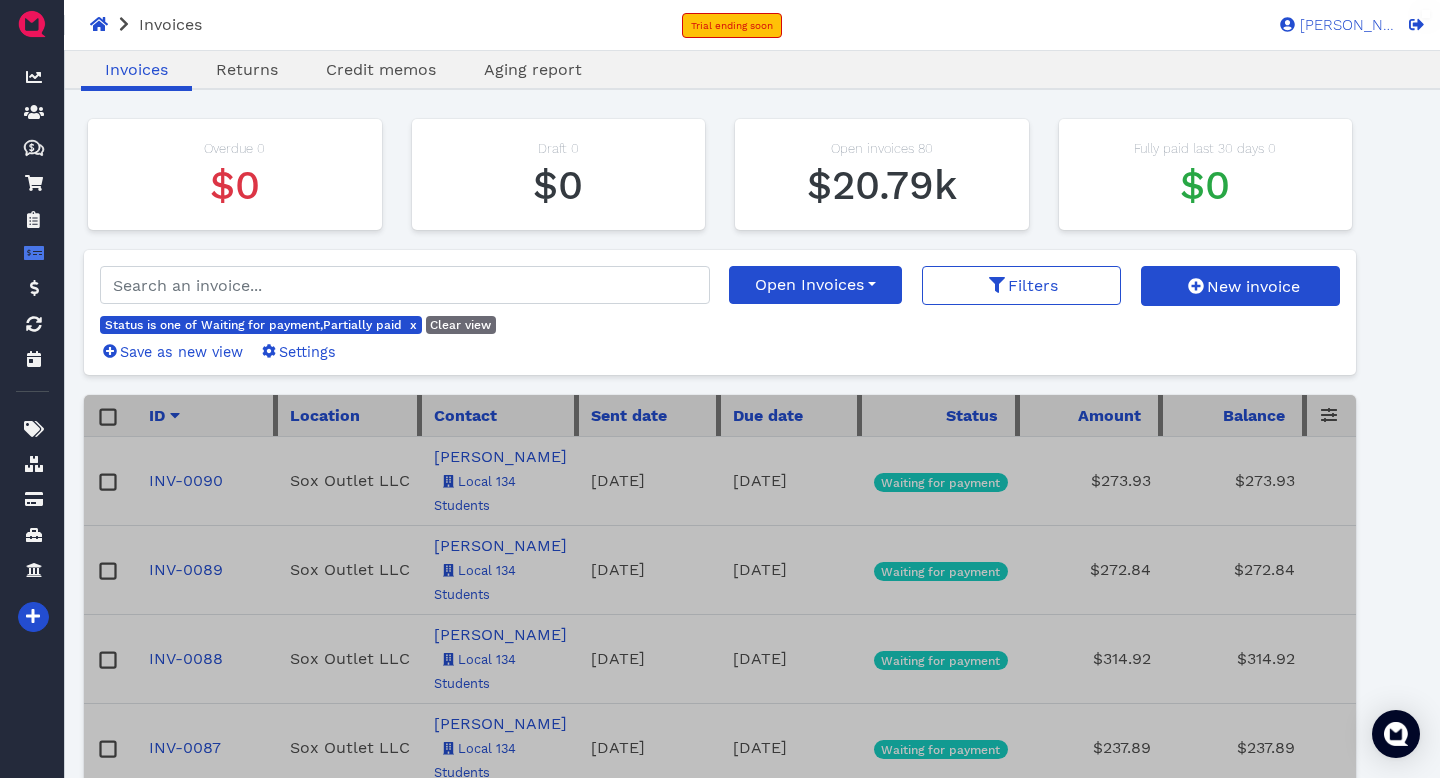 scroll, scrollTop: 0, scrollLeft: 0, axis: both 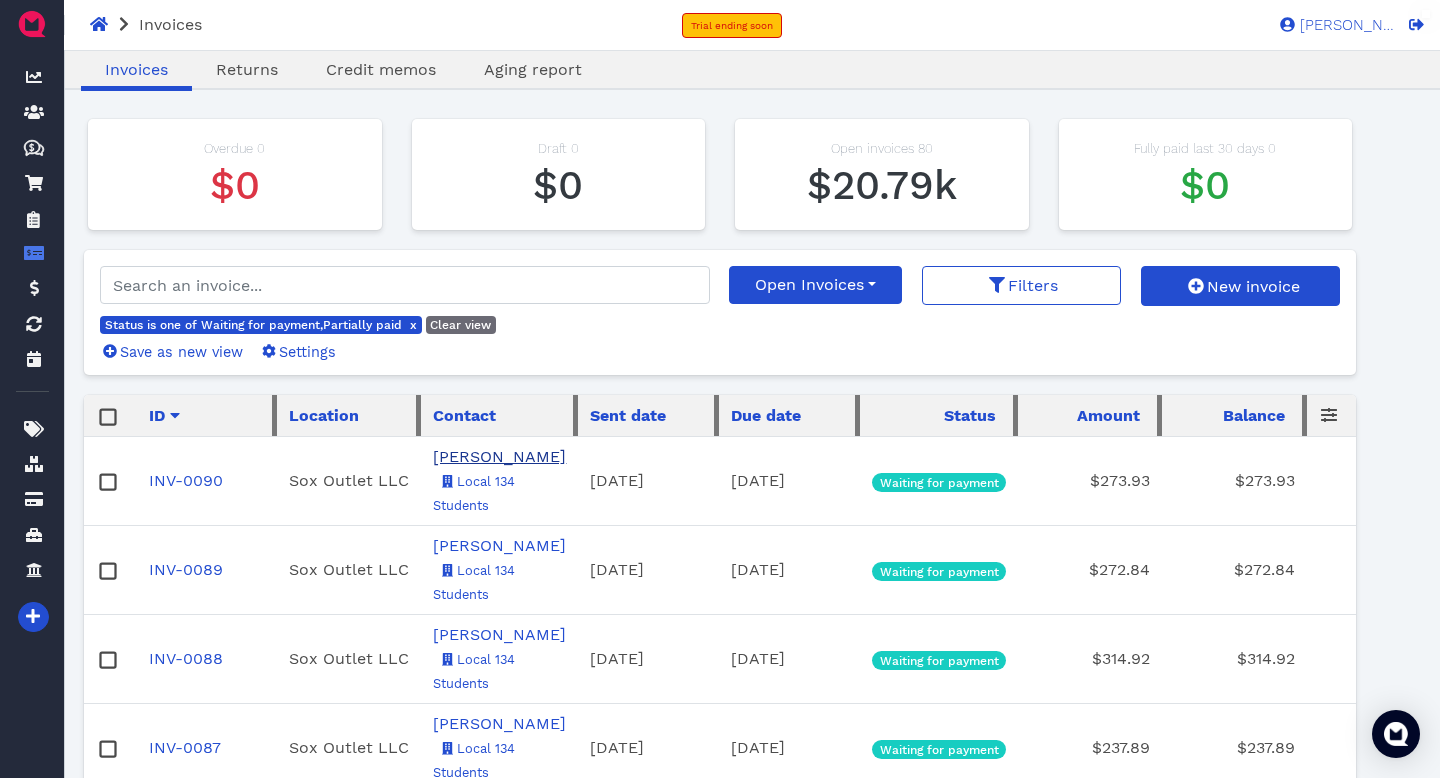 click on "[PERSON_NAME]" at bounding box center [499, 456] 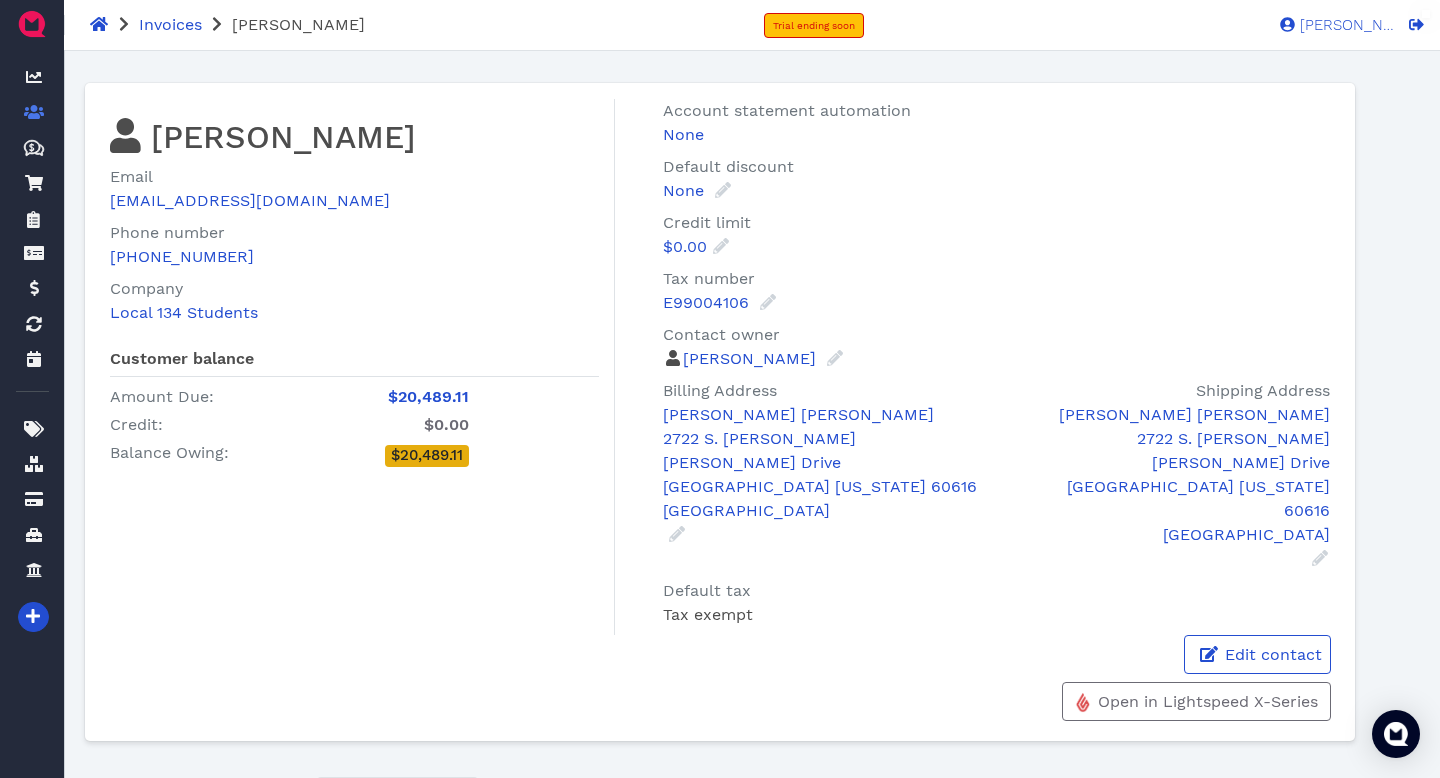 click on "[PERSON_NAME] Email [EMAIL_ADDRESS][DOMAIN_NAME] Phone number [PHONE_NUMBER] Company Local 134 Students Customer balance Amount Due: $20,489.11 Credit: $0.00 Balance Owing: $20,489.11" at bounding box center [350, 367] 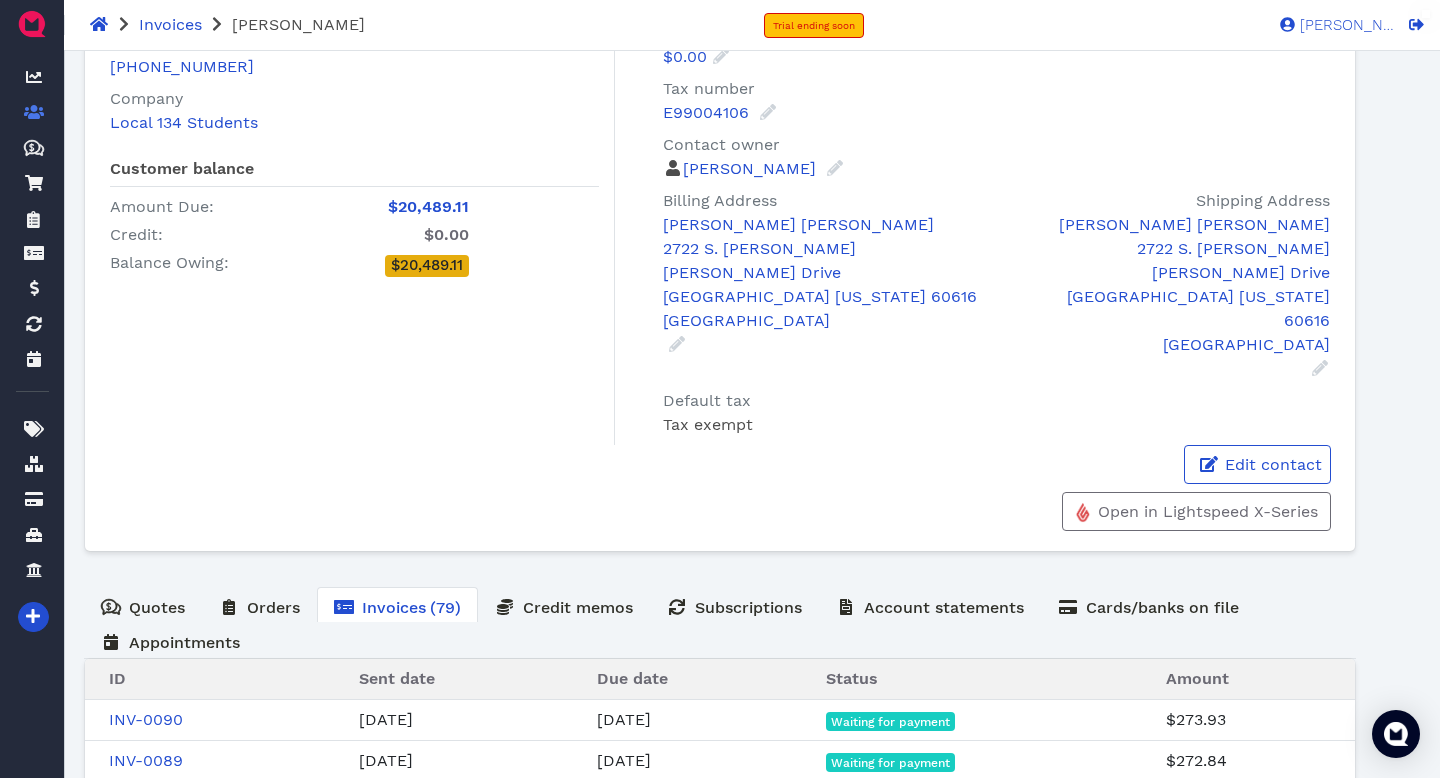 scroll, scrollTop: 581, scrollLeft: 0, axis: vertical 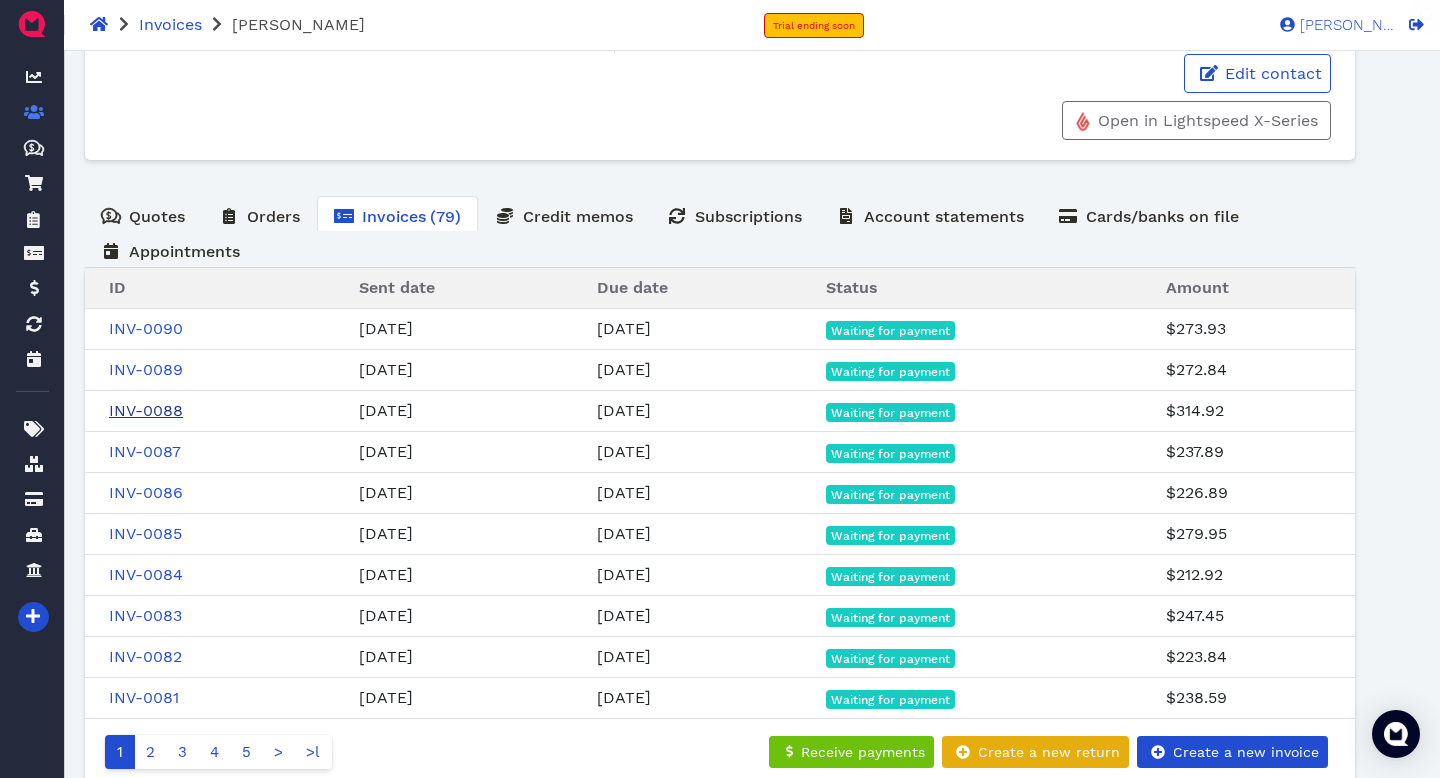 click on "INV-0088" at bounding box center [146, 410] 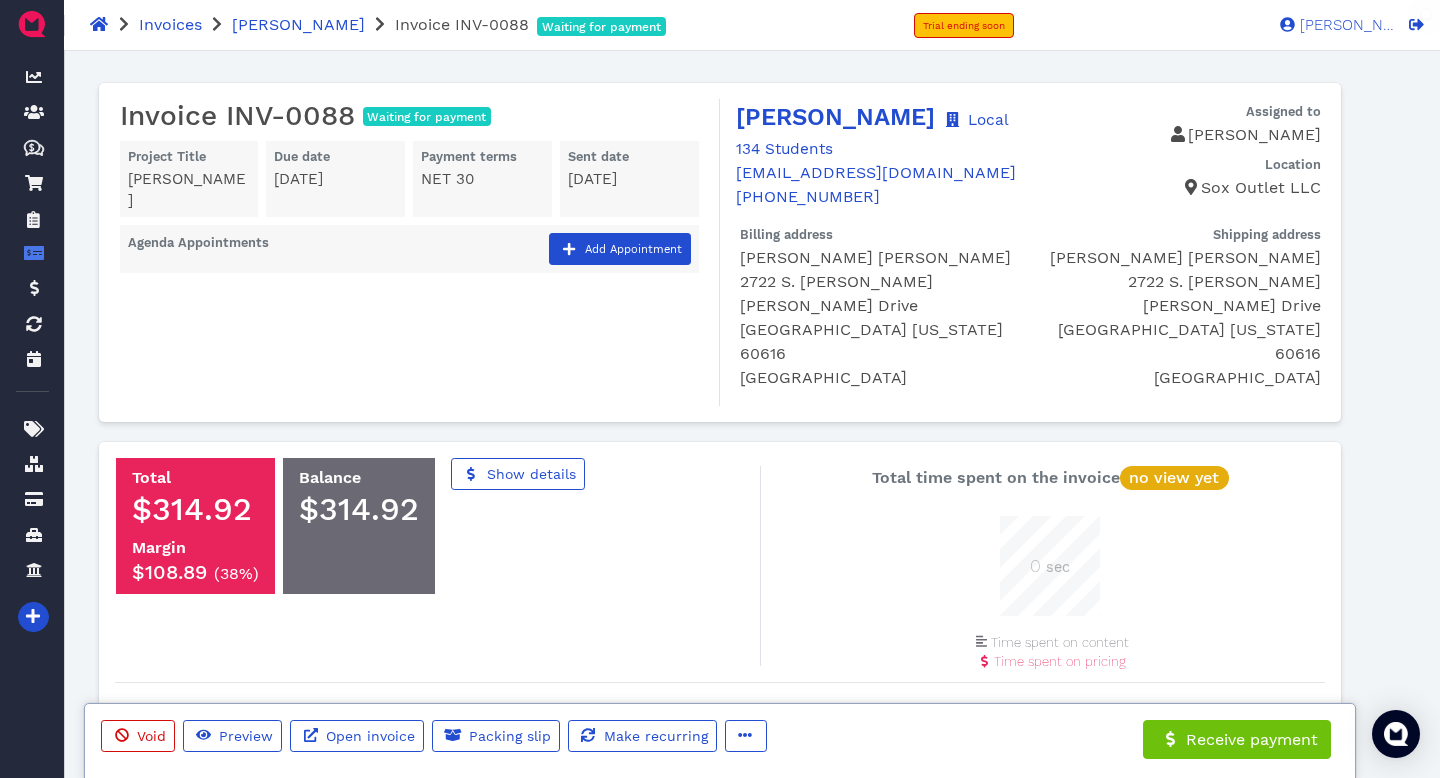 scroll, scrollTop: 999900, scrollLeft: 999900, axis: both 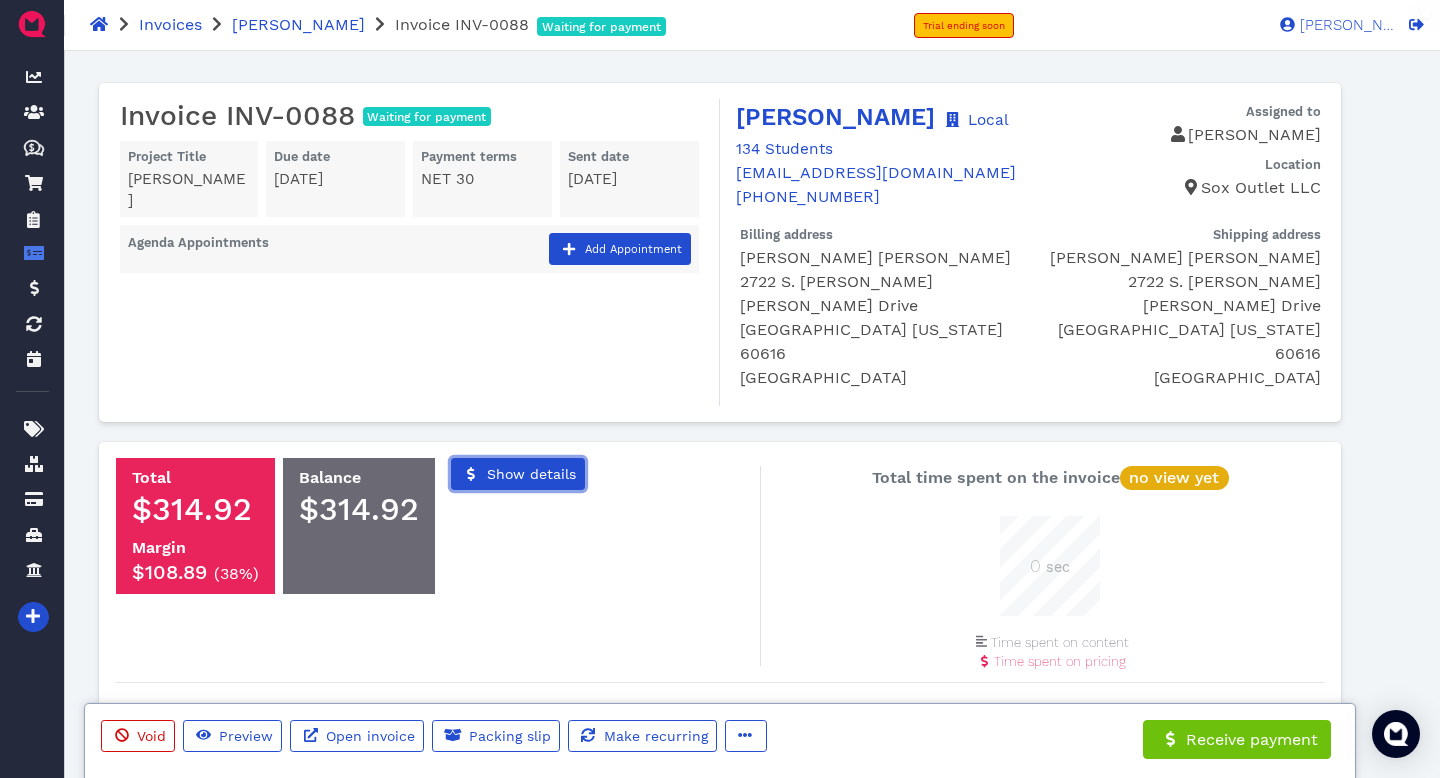 click on "Show details" at bounding box center [530, 474] 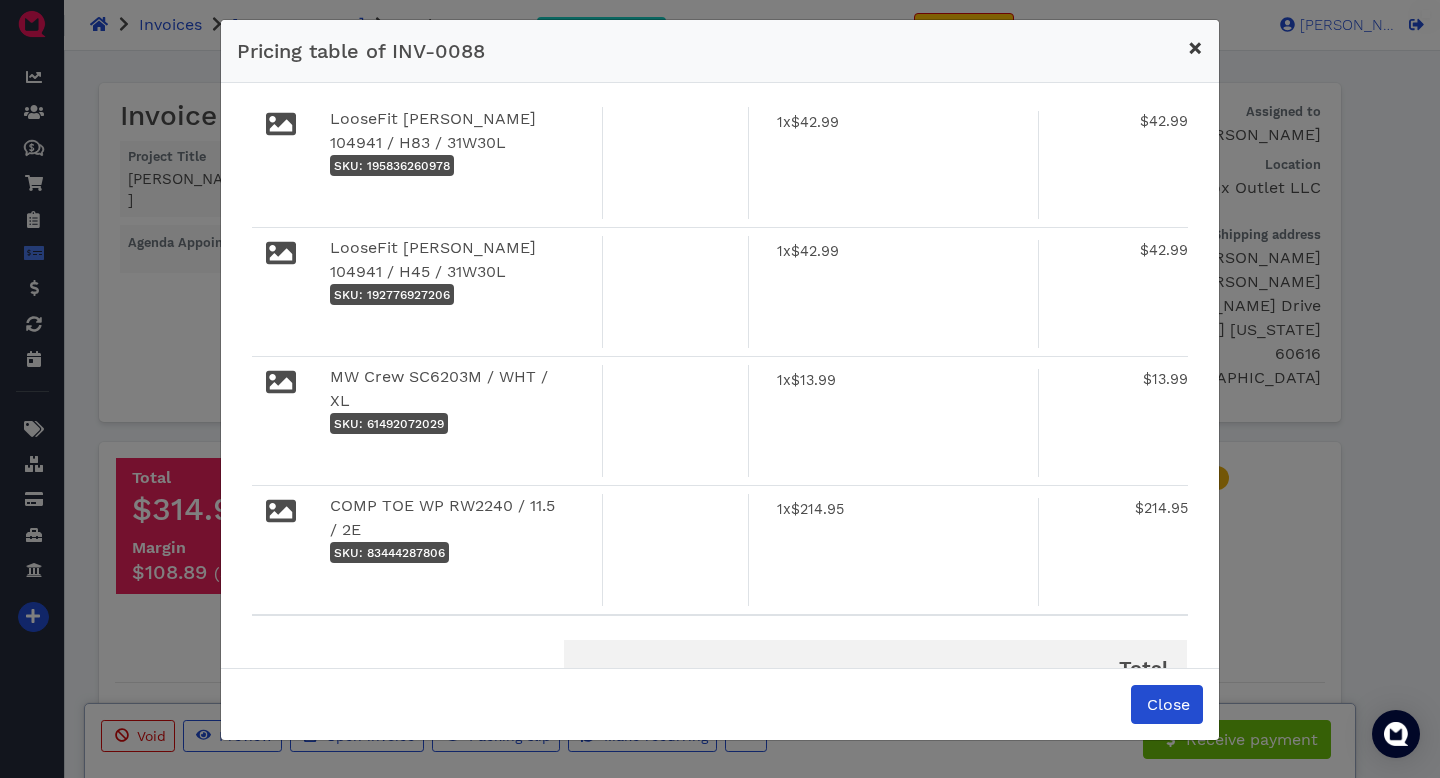 click on "×" at bounding box center [1195, 48] 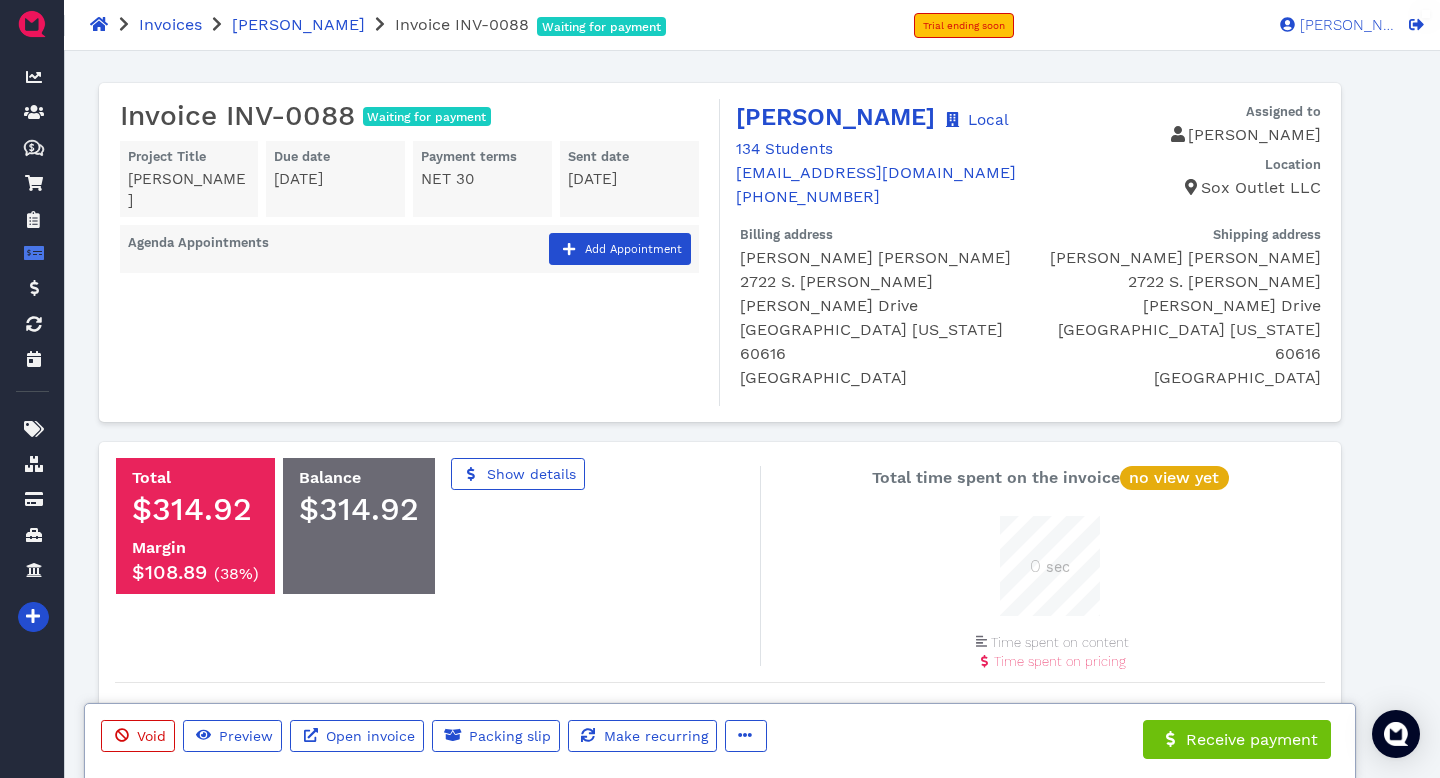 click on "Total time spent on the invoice  no view yet 0   sec Time spent on content Time spent on pricing" at bounding box center (1049, 566) 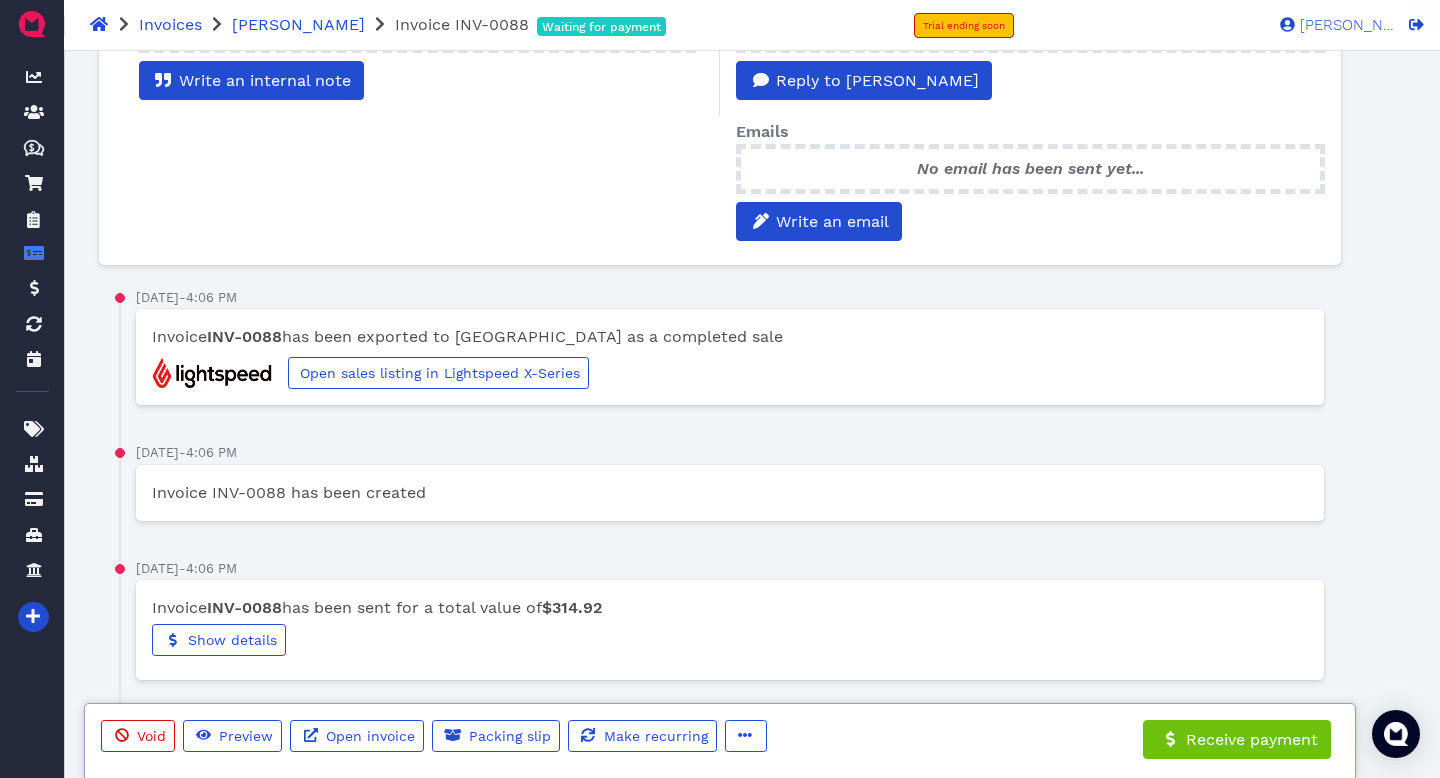scroll, scrollTop: 844, scrollLeft: 0, axis: vertical 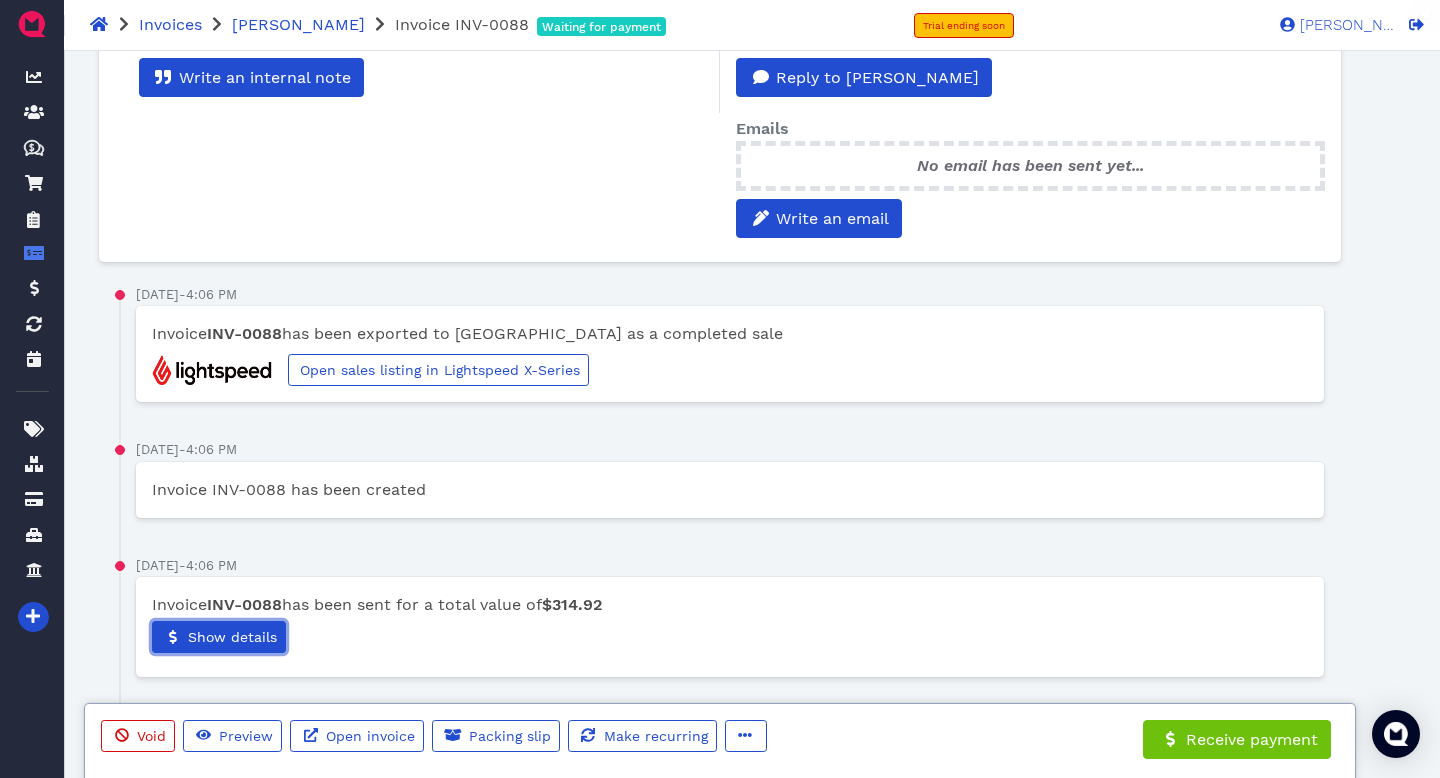 click on "Show details" at bounding box center [231, 637] 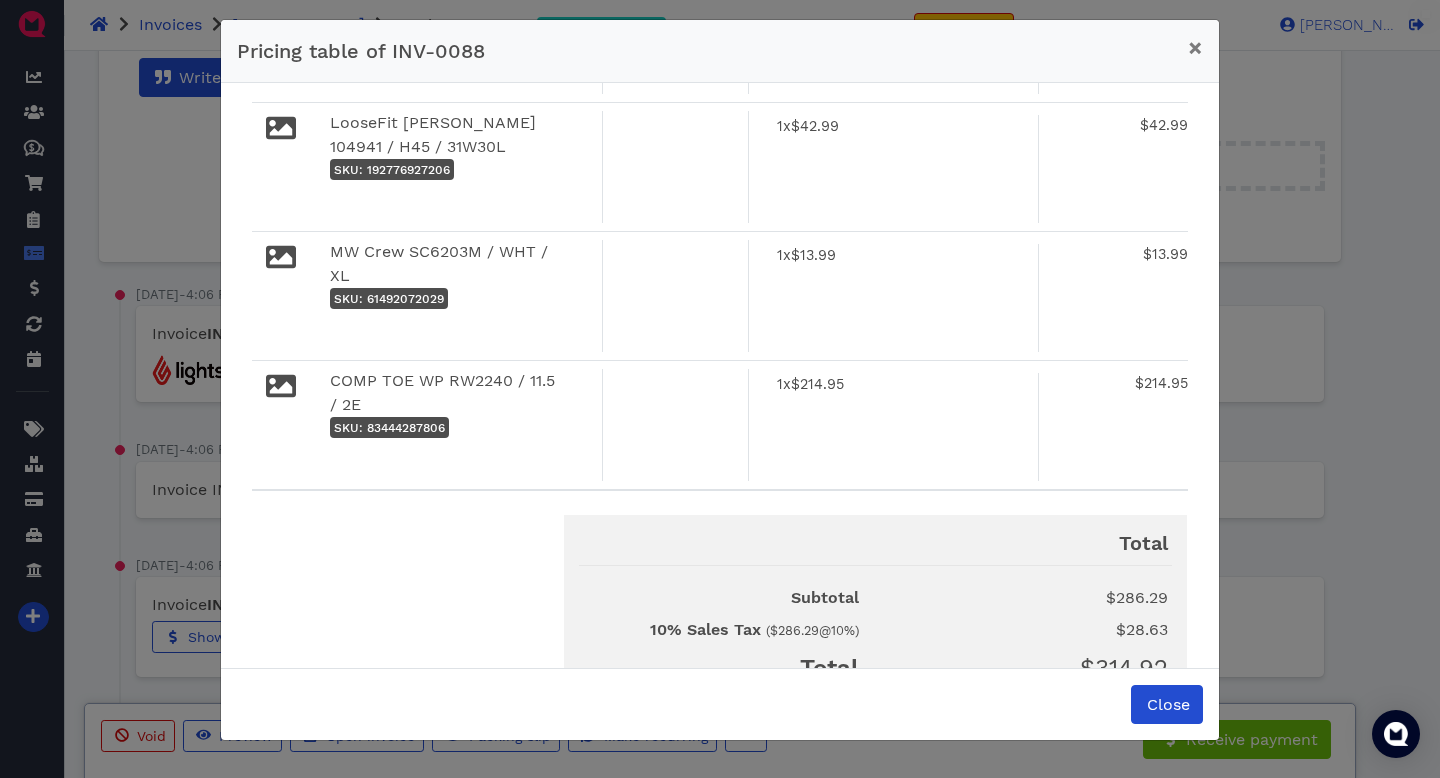 scroll, scrollTop: 245, scrollLeft: 0, axis: vertical 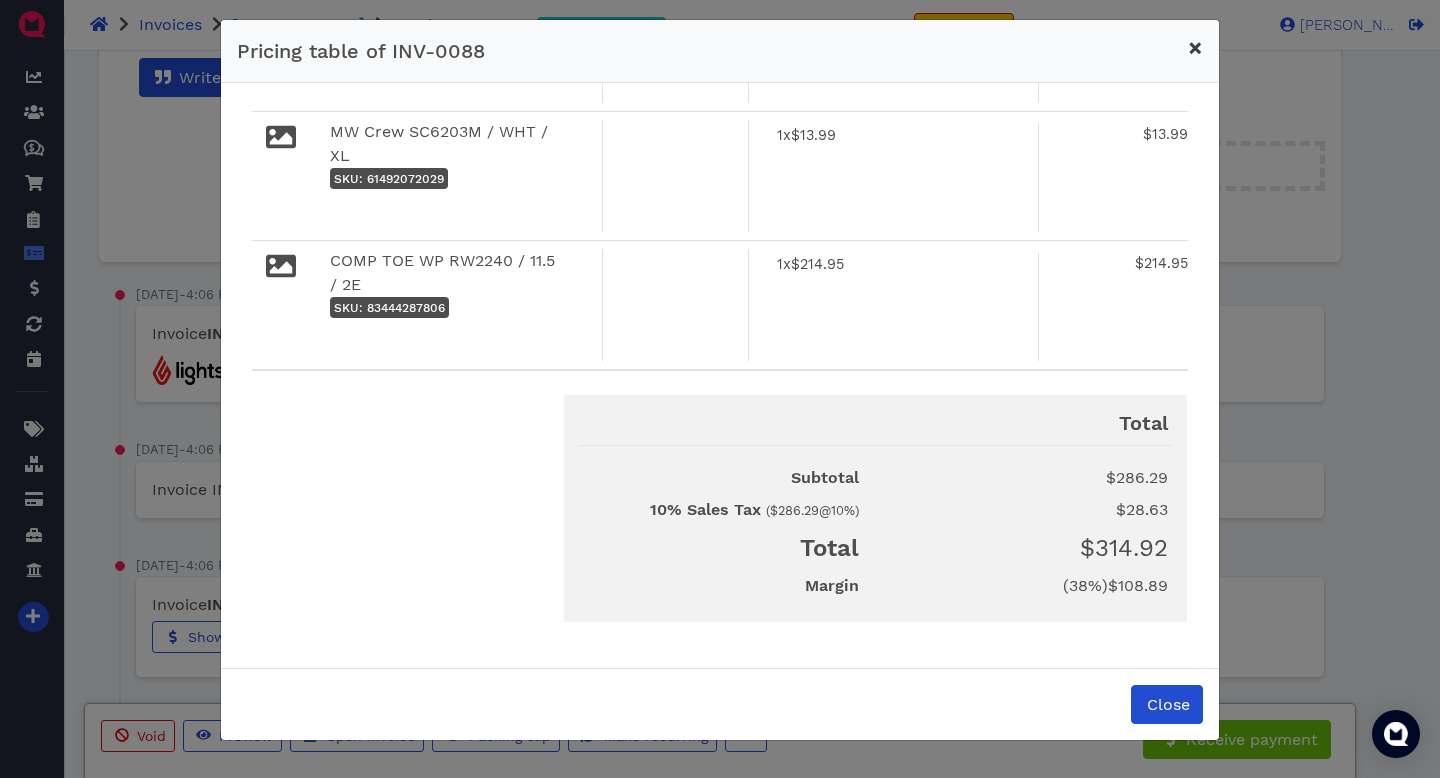 click on "×" at bounding box center [1195, 48] 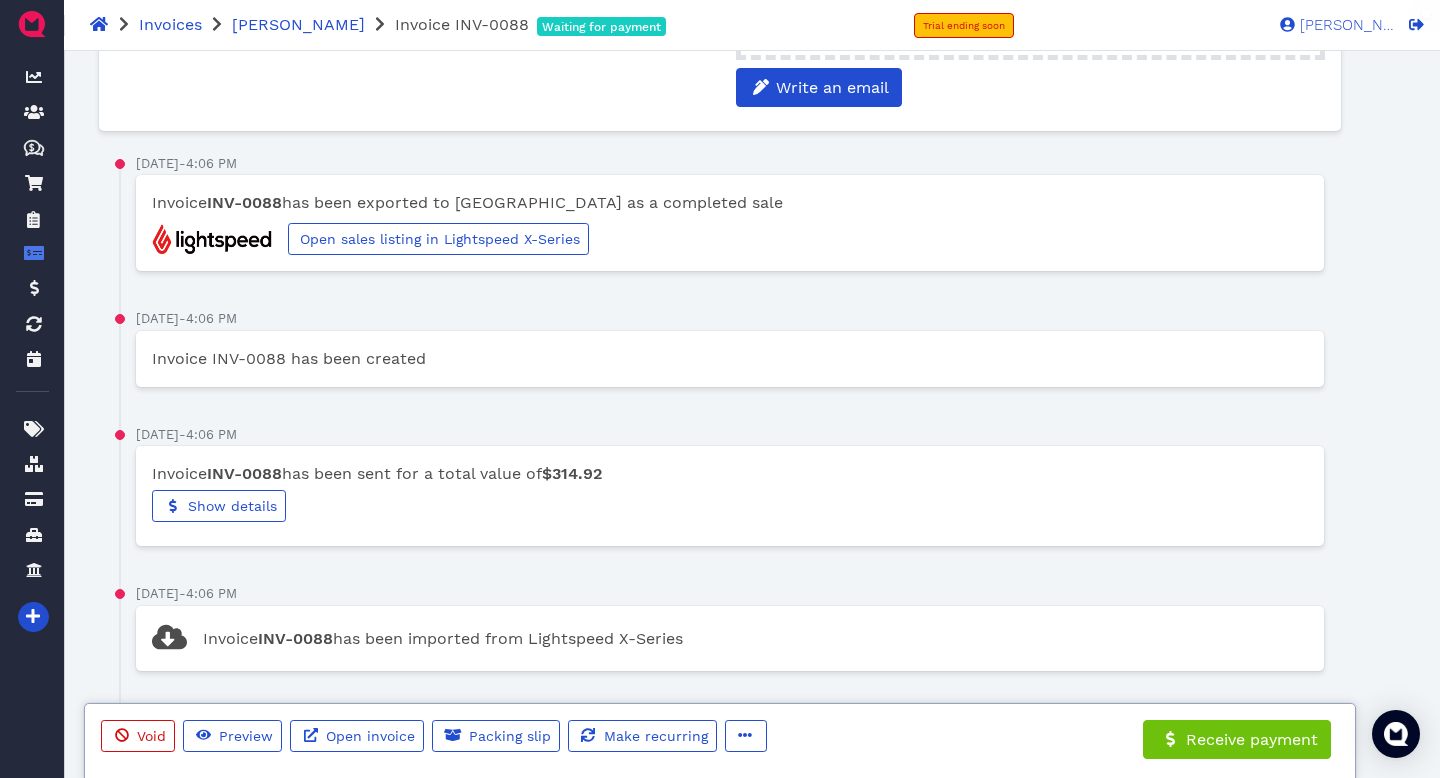 scroll, scrollTop: 984, scrollLeft: 0, axis: vertical 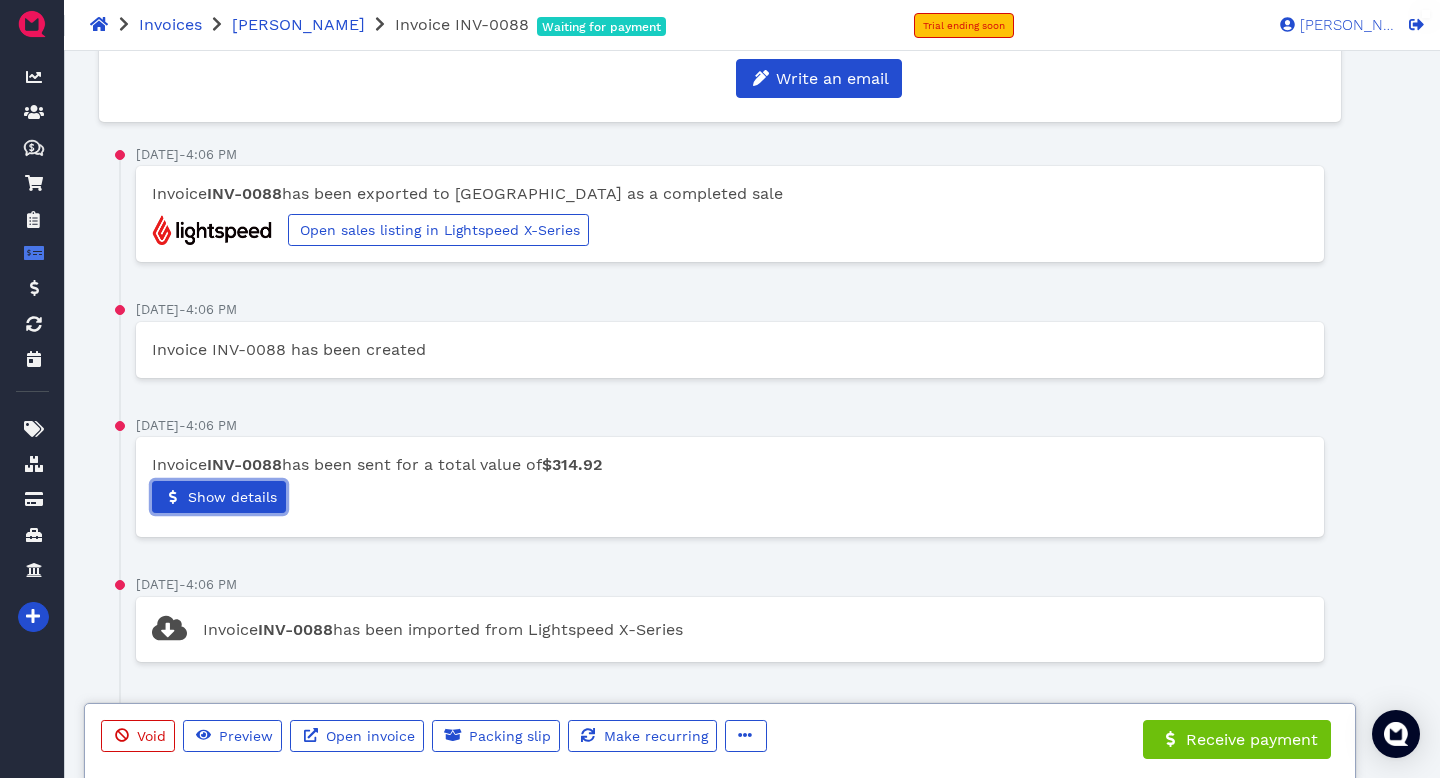 click on "Show details" at bounding box center (231, 497) 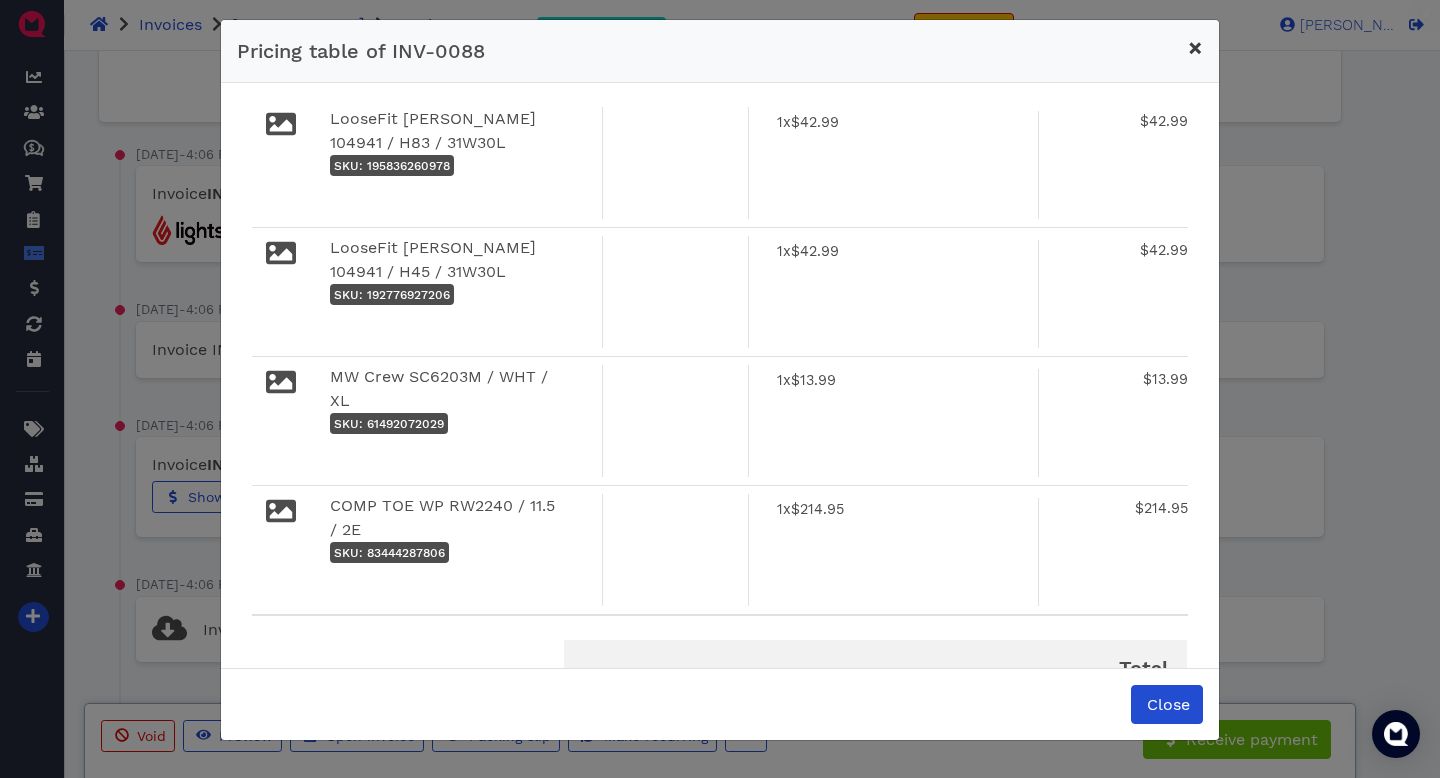 click on "×" at bounding box center [1195, 48] 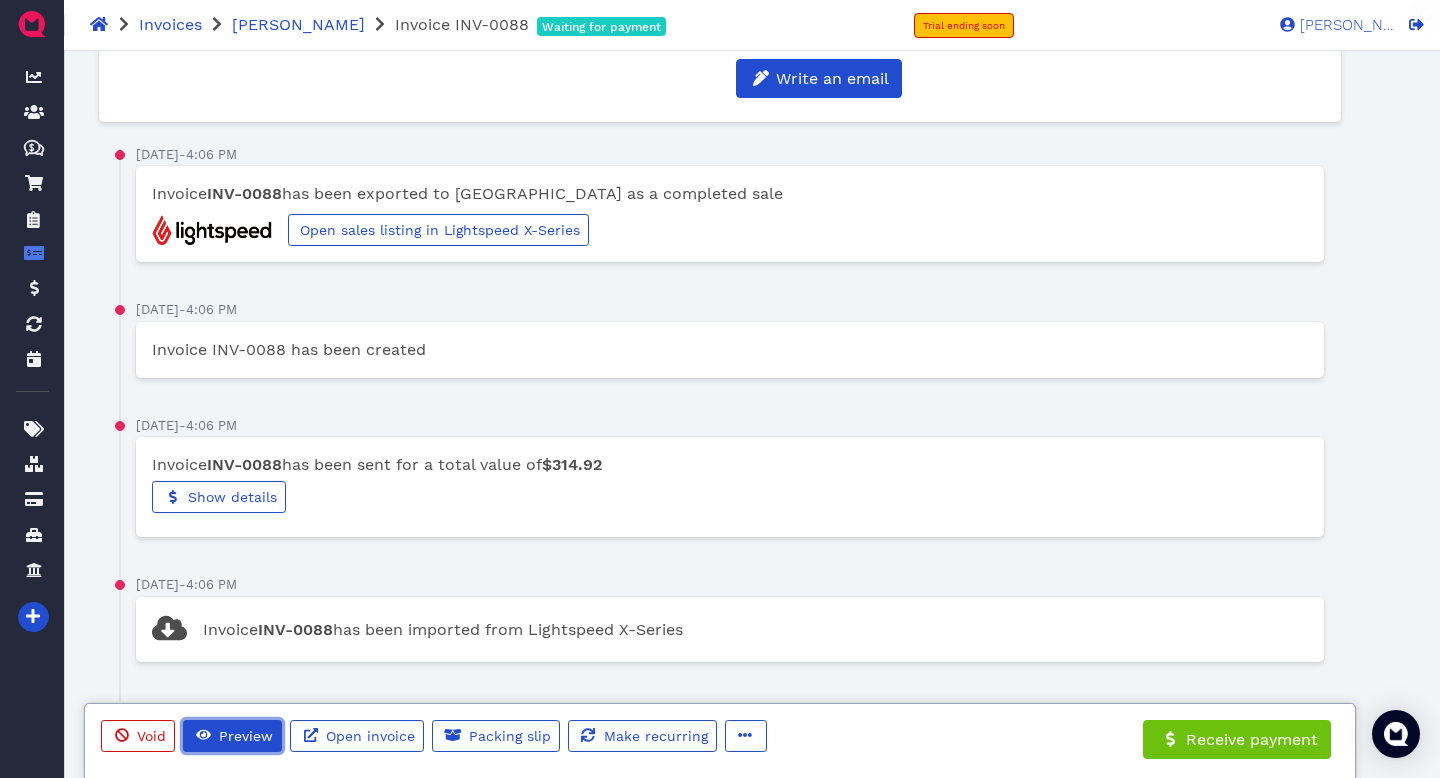 click on "Preview" at bounding box center (244, 736) 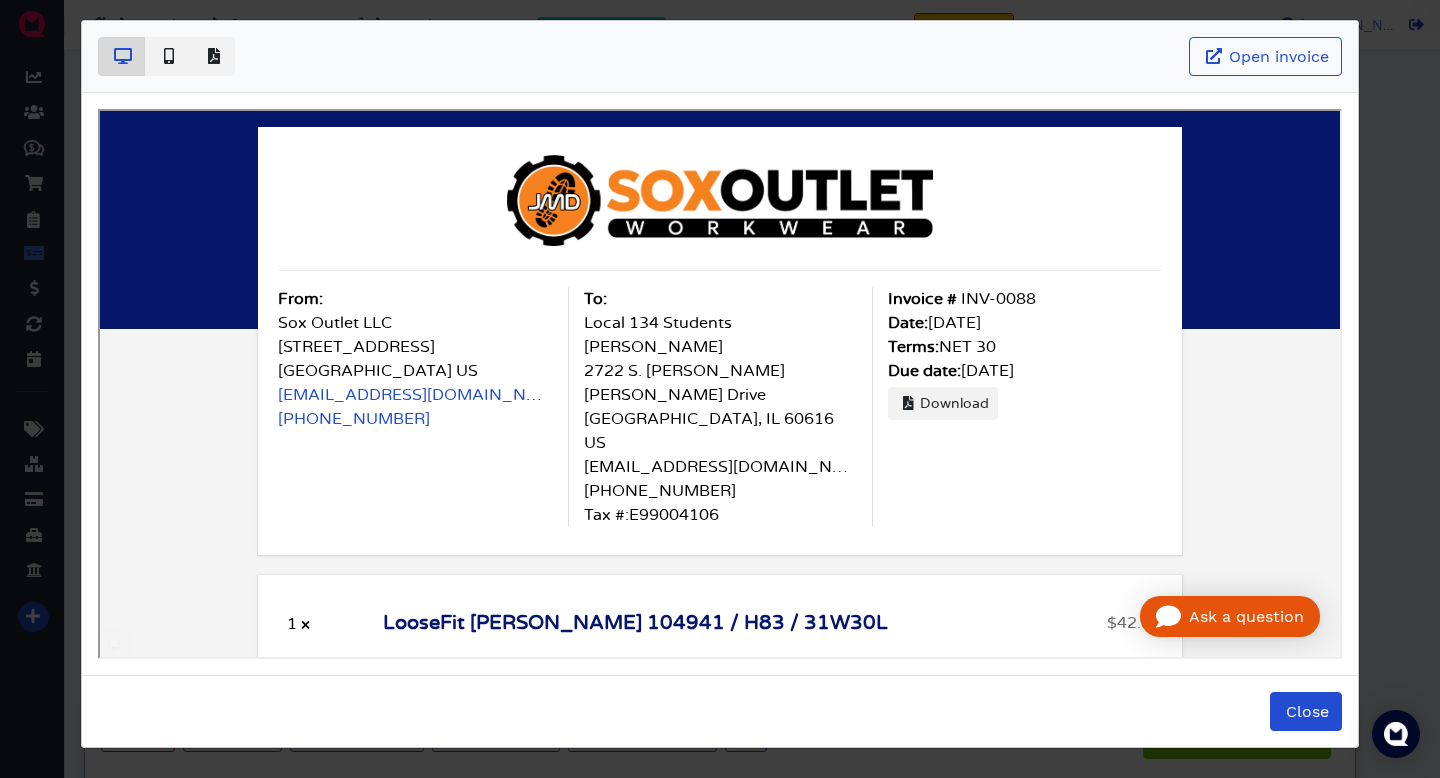 scroll, scrollTop: 0, scrollLeft: 0, axis: both 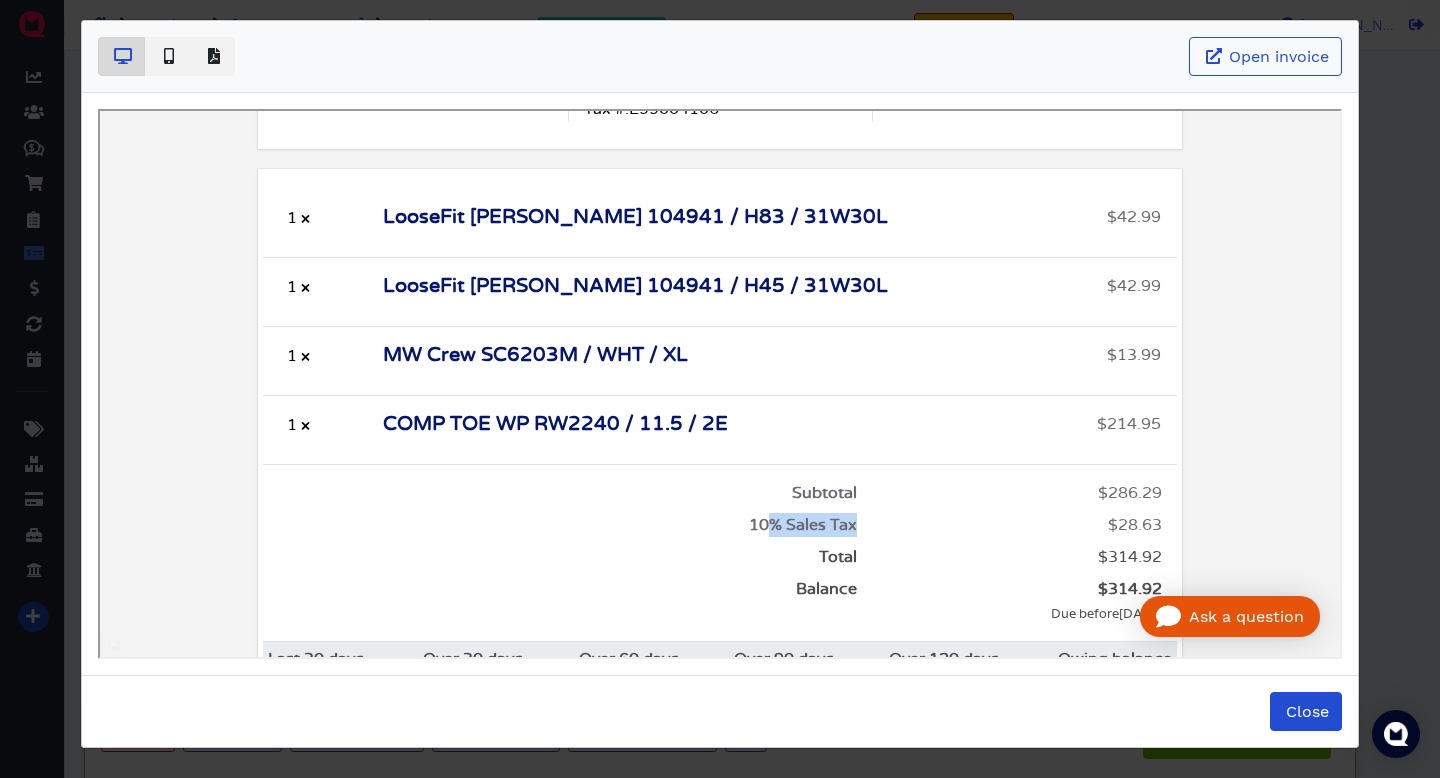 drag, startPoint x: 450, startPoint y: 792, endPoint x: 960, endPoint y: 496, distance: 589.6745 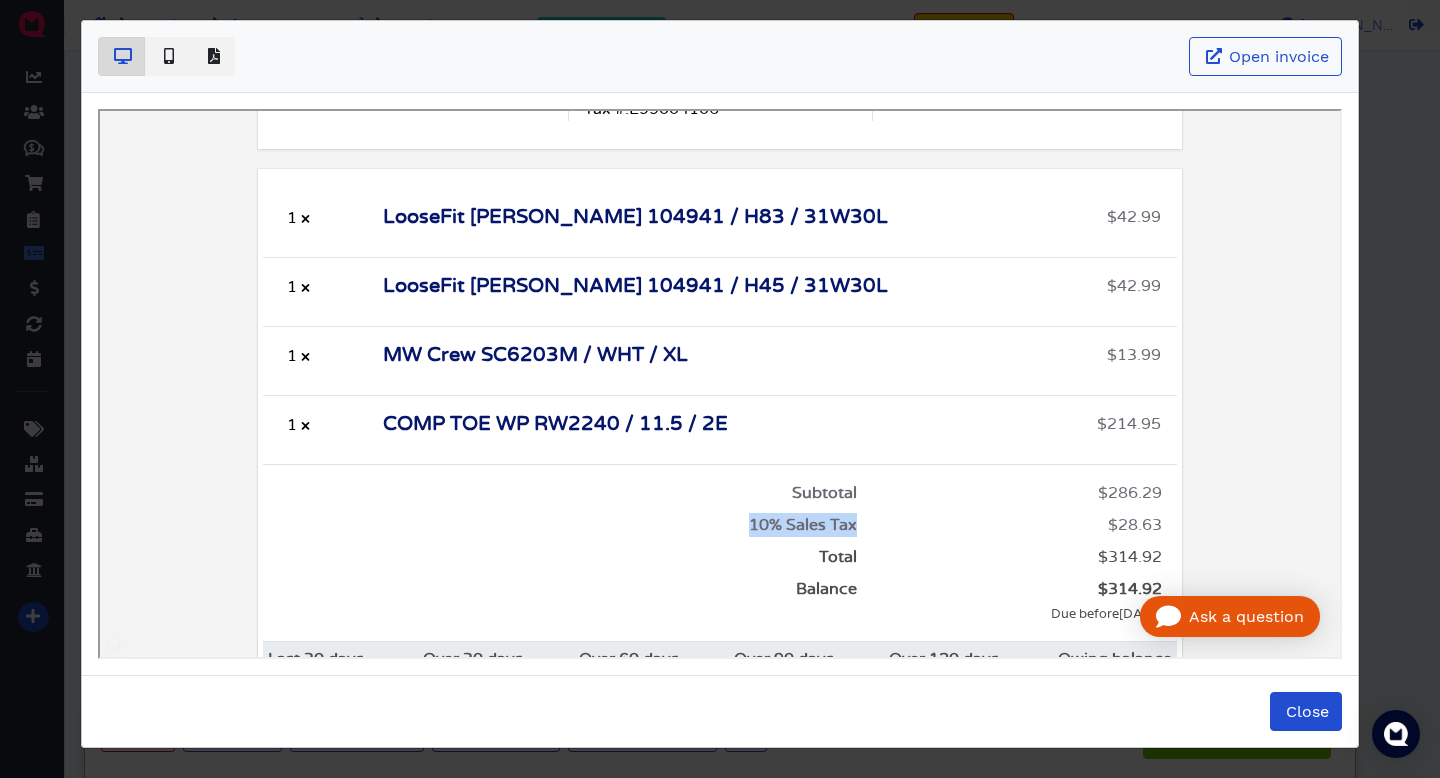 drag, startPoint x: 744, startPoint y: 496, endPoint x: 1002, endPoint y: 492, distance: 258.031 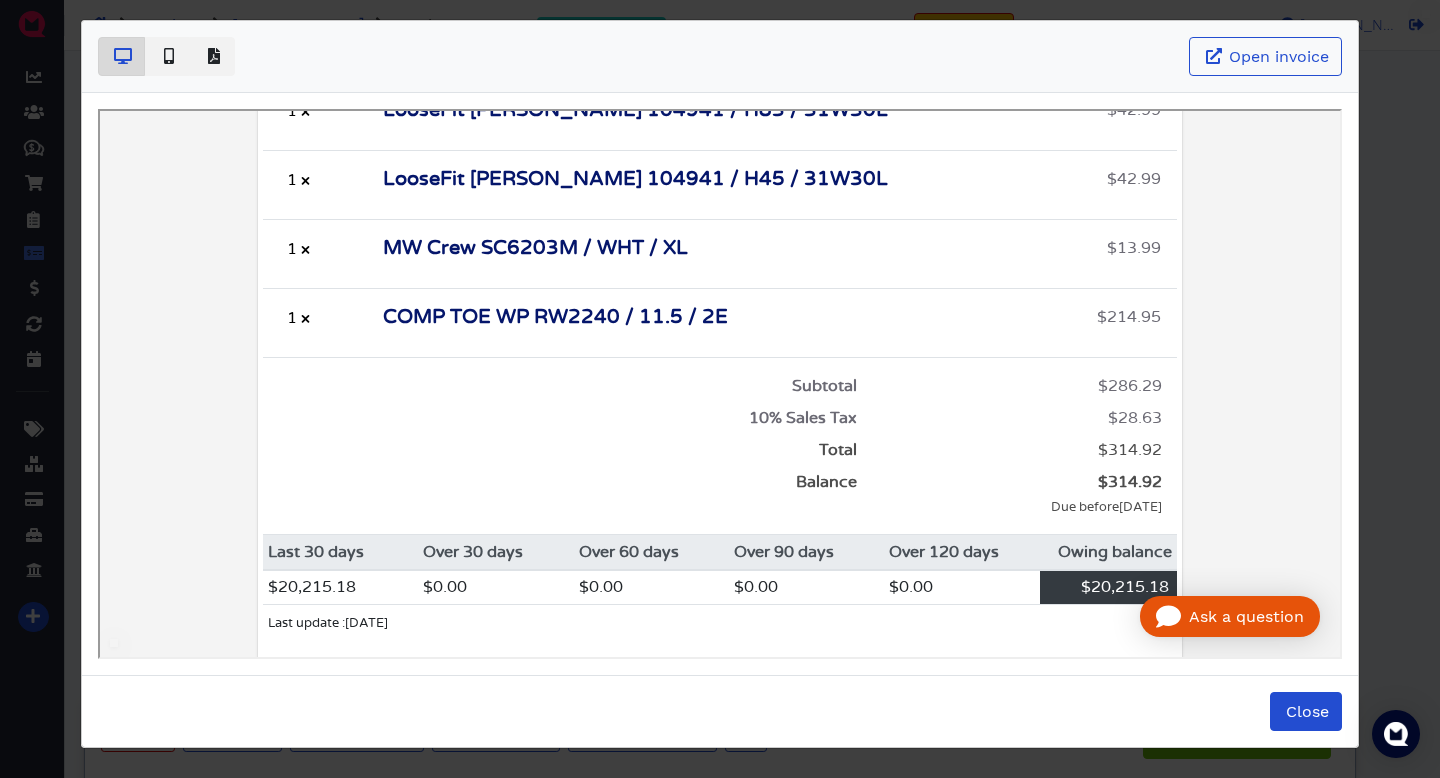scroll, scrollTop: 509, scrollLeft: 0, axis: vertical 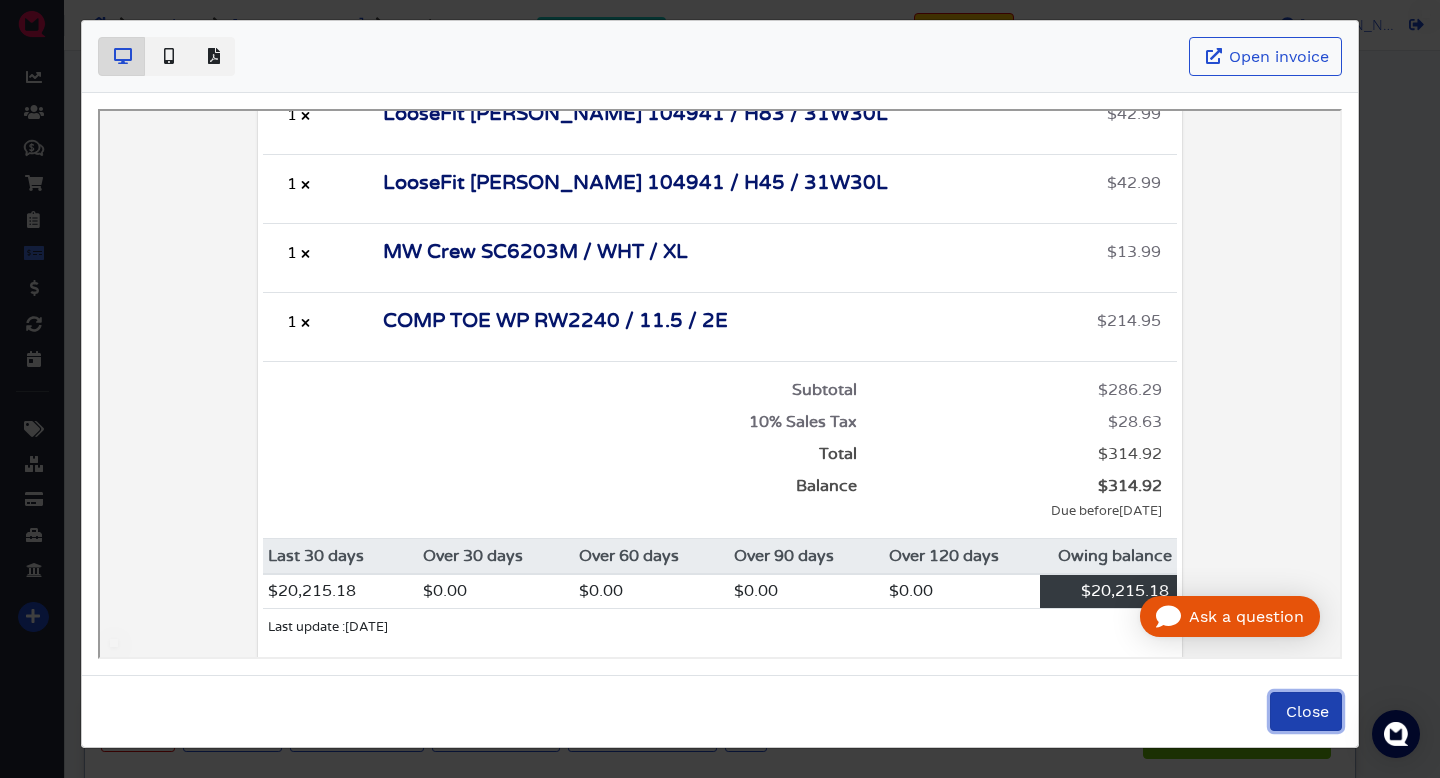 click on "Close" at bounding box center (1306, 711) 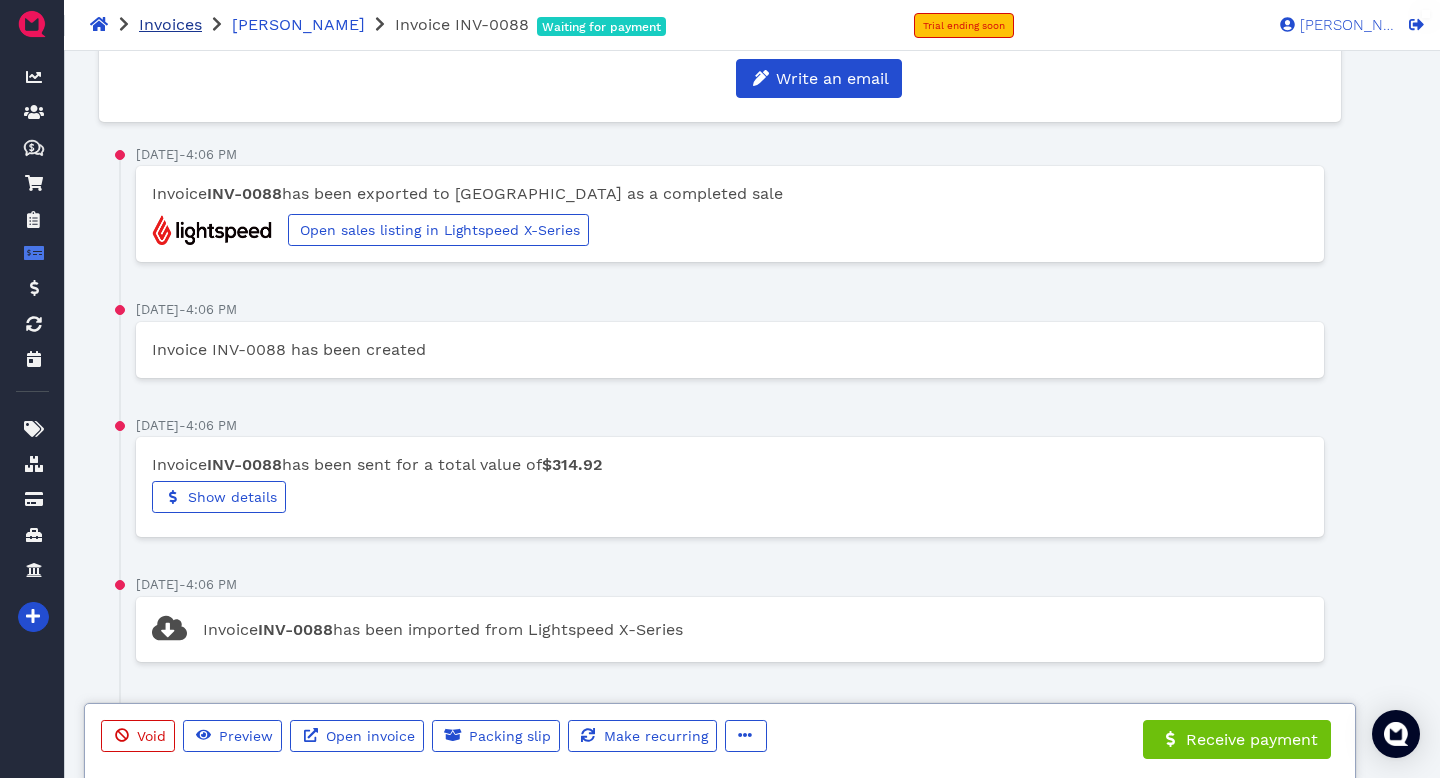 click on "Invoices" at bounding box center (170, 24) 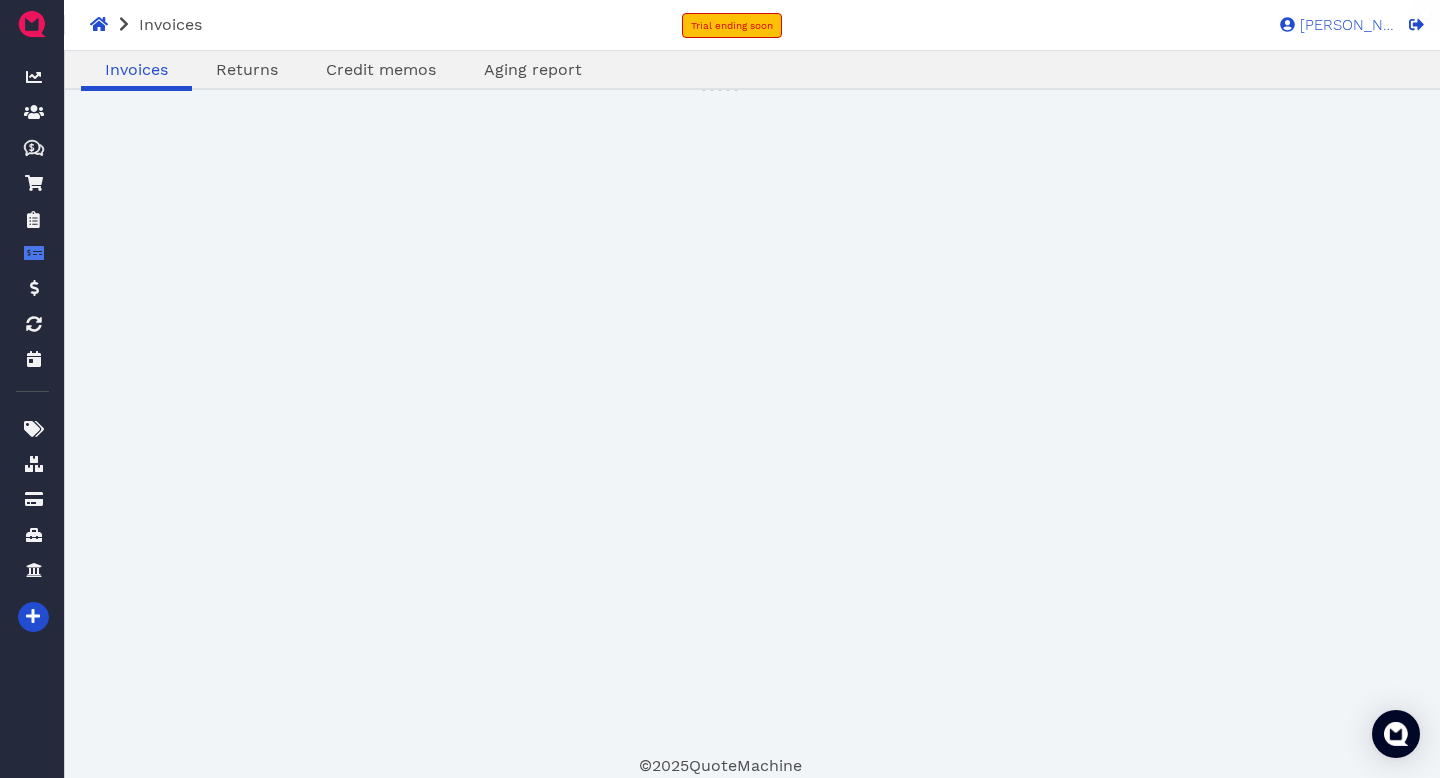 scroll, scrollTop: 0, scrollLeft: 0, axis: both 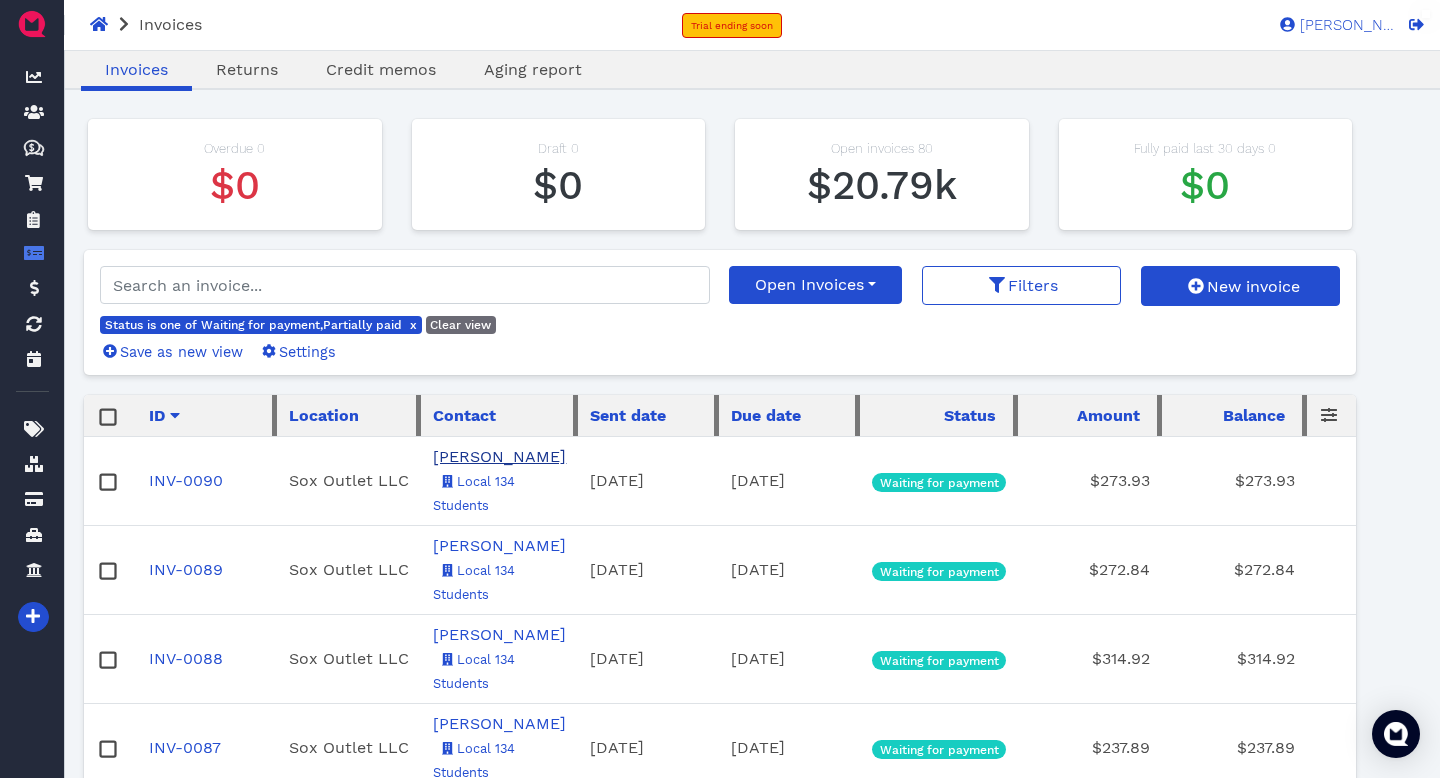click on "[PERSON_NAME]" at bounding box center [499, 456] 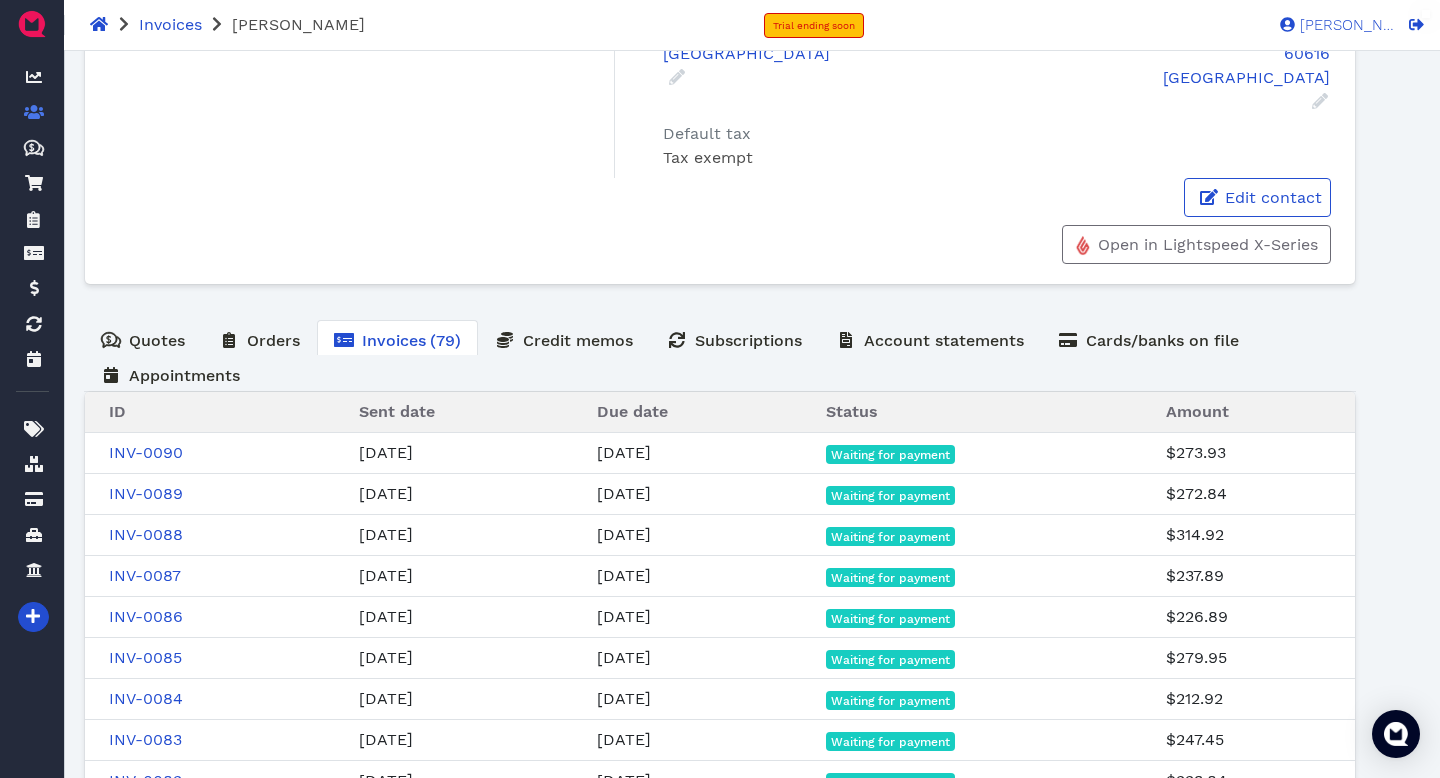 scroll, scrollTop: 581, scrollLeft: 0, axis: vertical 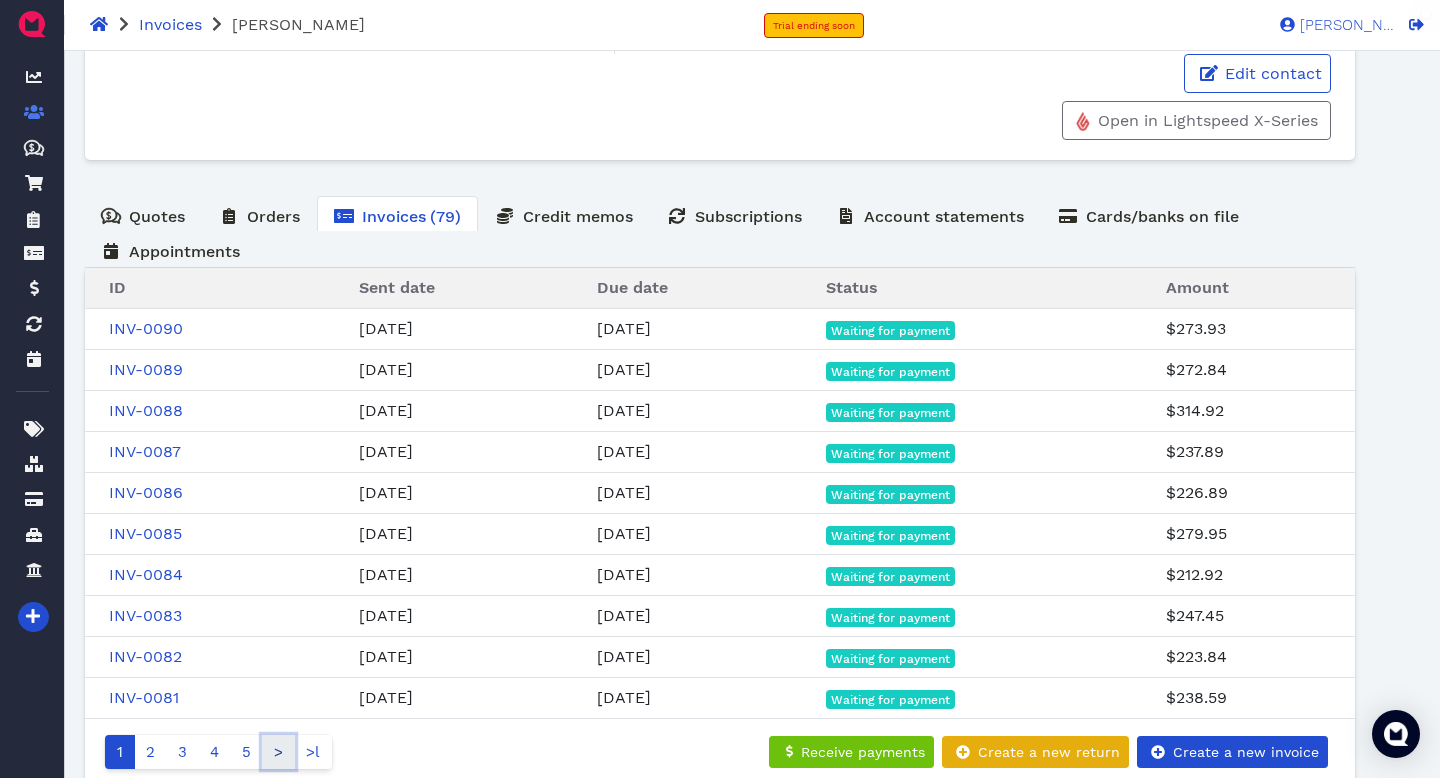 click on ">" at bounding box center (278, 752) 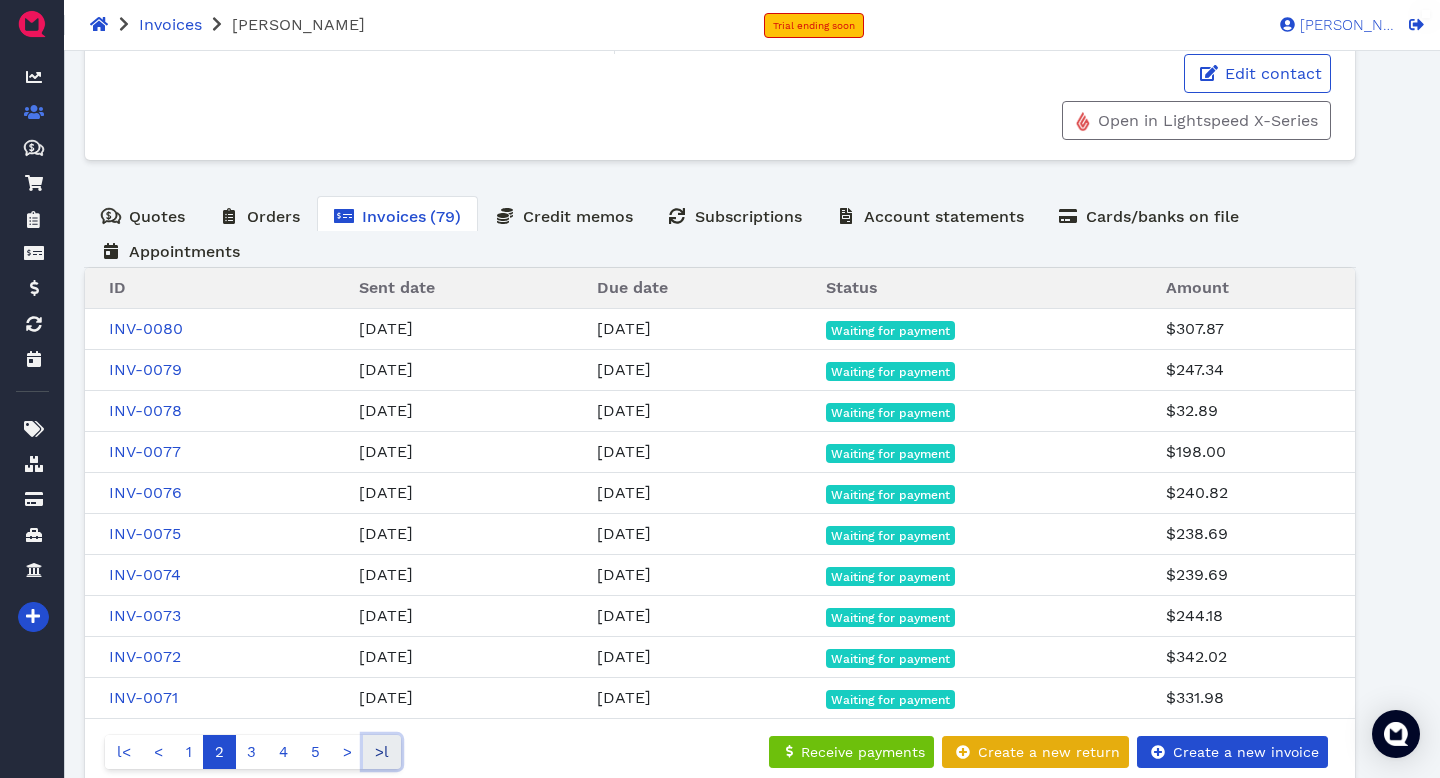 click on ">l" at bounding box center [382, 752] 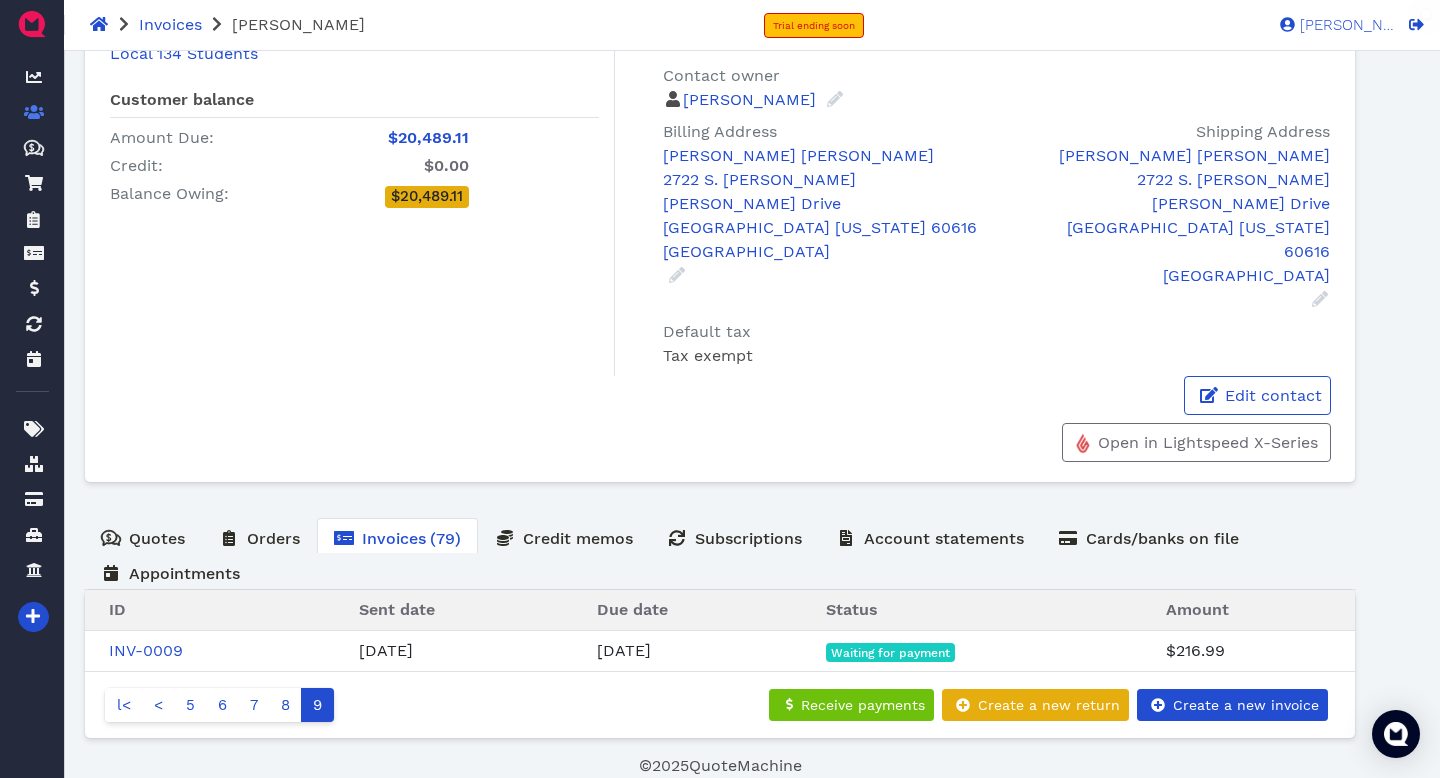 scroll, scrollTop: 212, scrollLeft: 0, axis: vertical 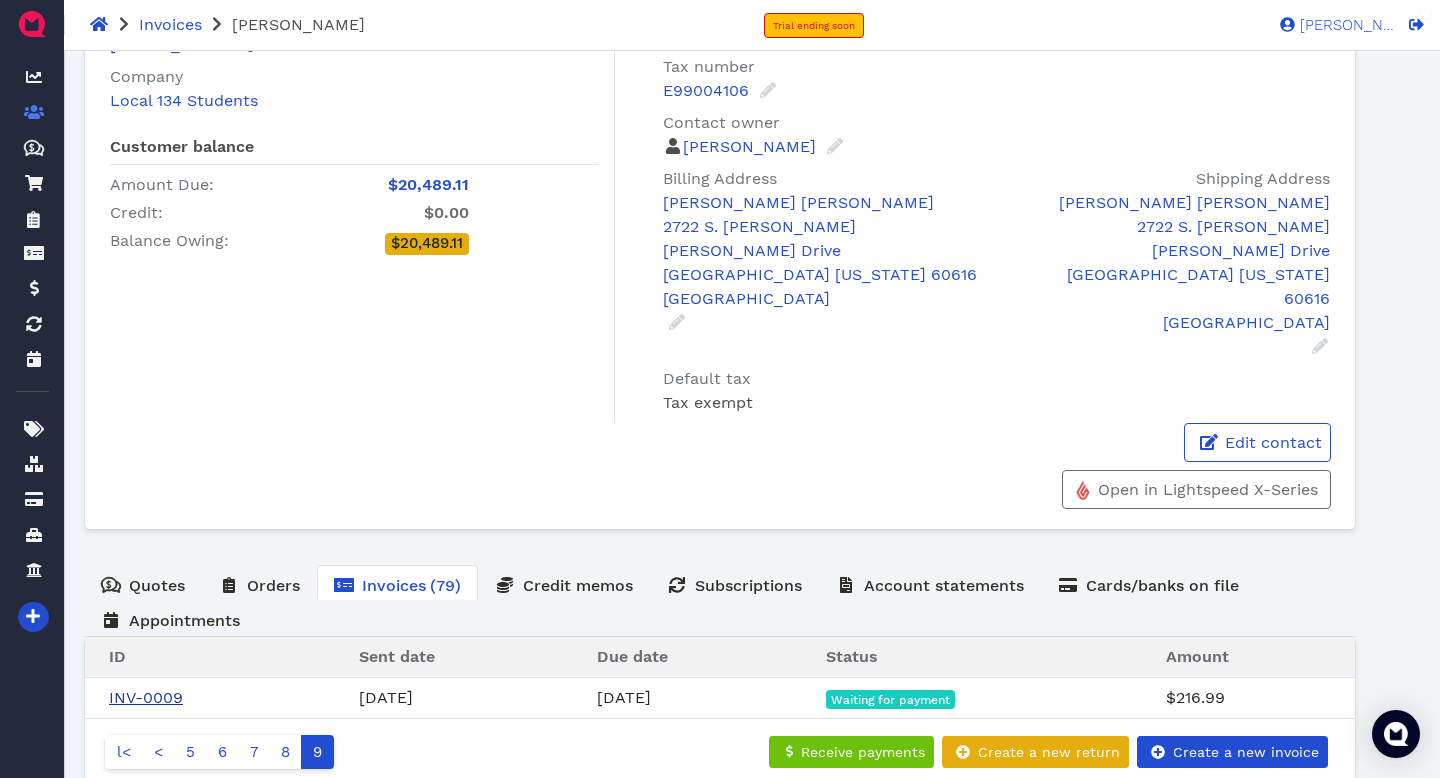 click on "INV-0009" at bounding box center (146, 697) 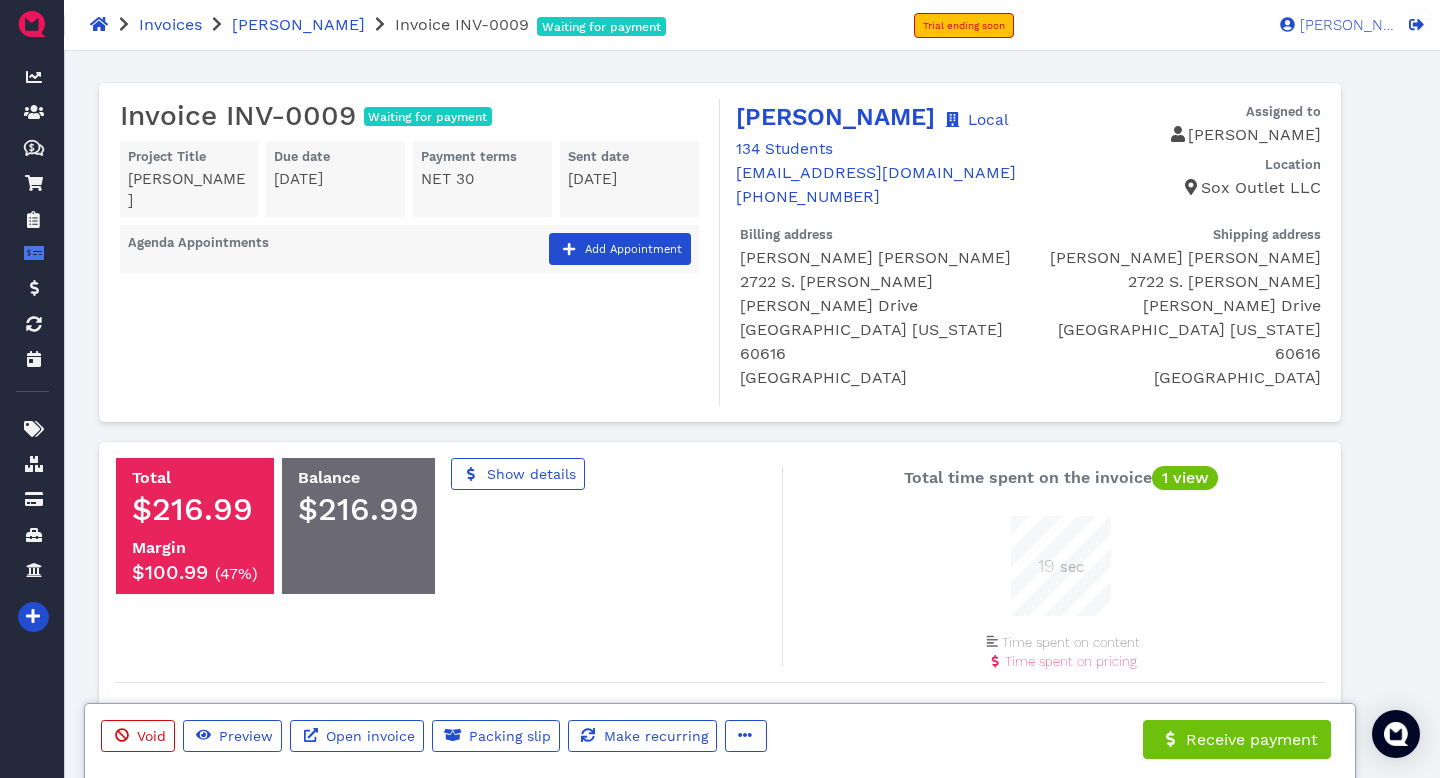 scroll, scrollTop: 999900, scrollLeft: 999900, axis: both 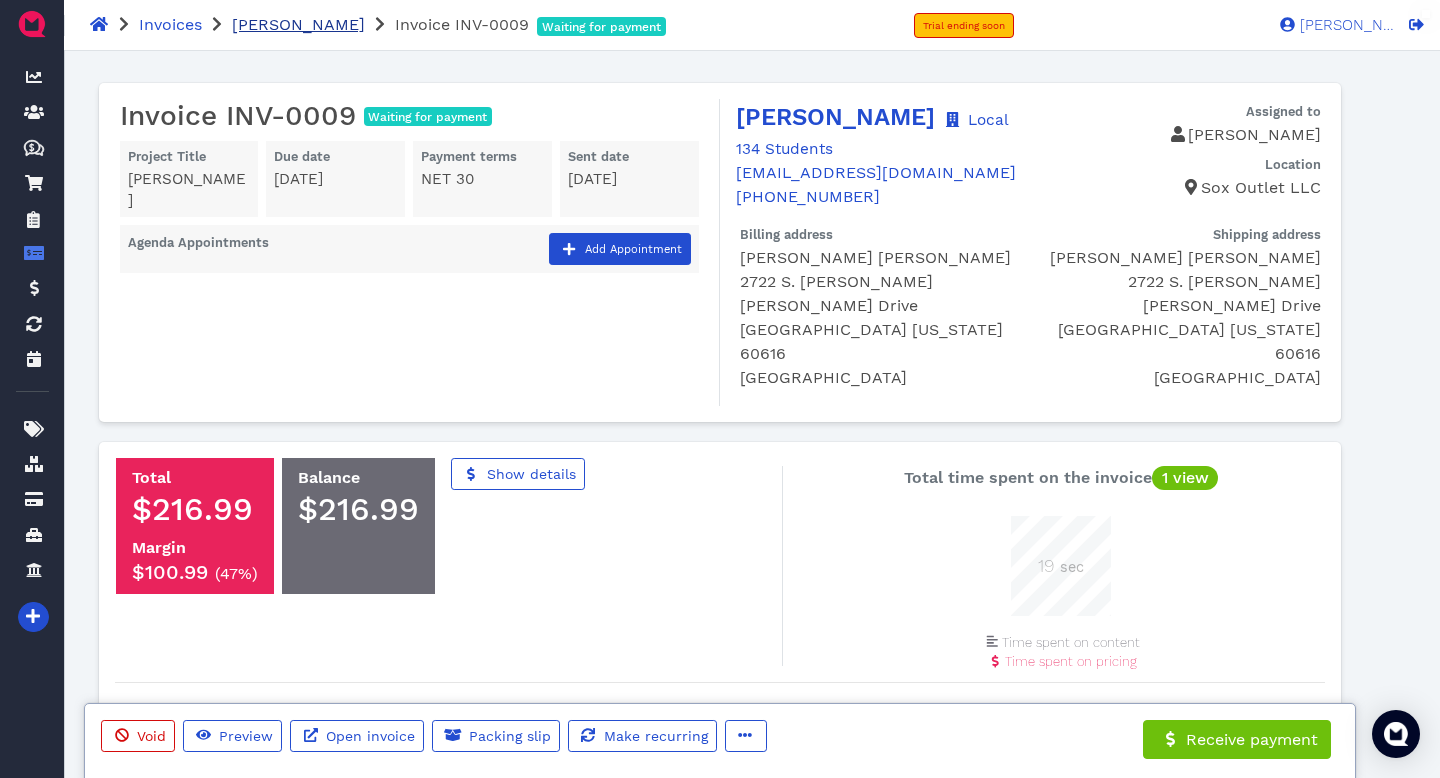 click on "[PERSON_NAME]" at bounding box center [298, 24] 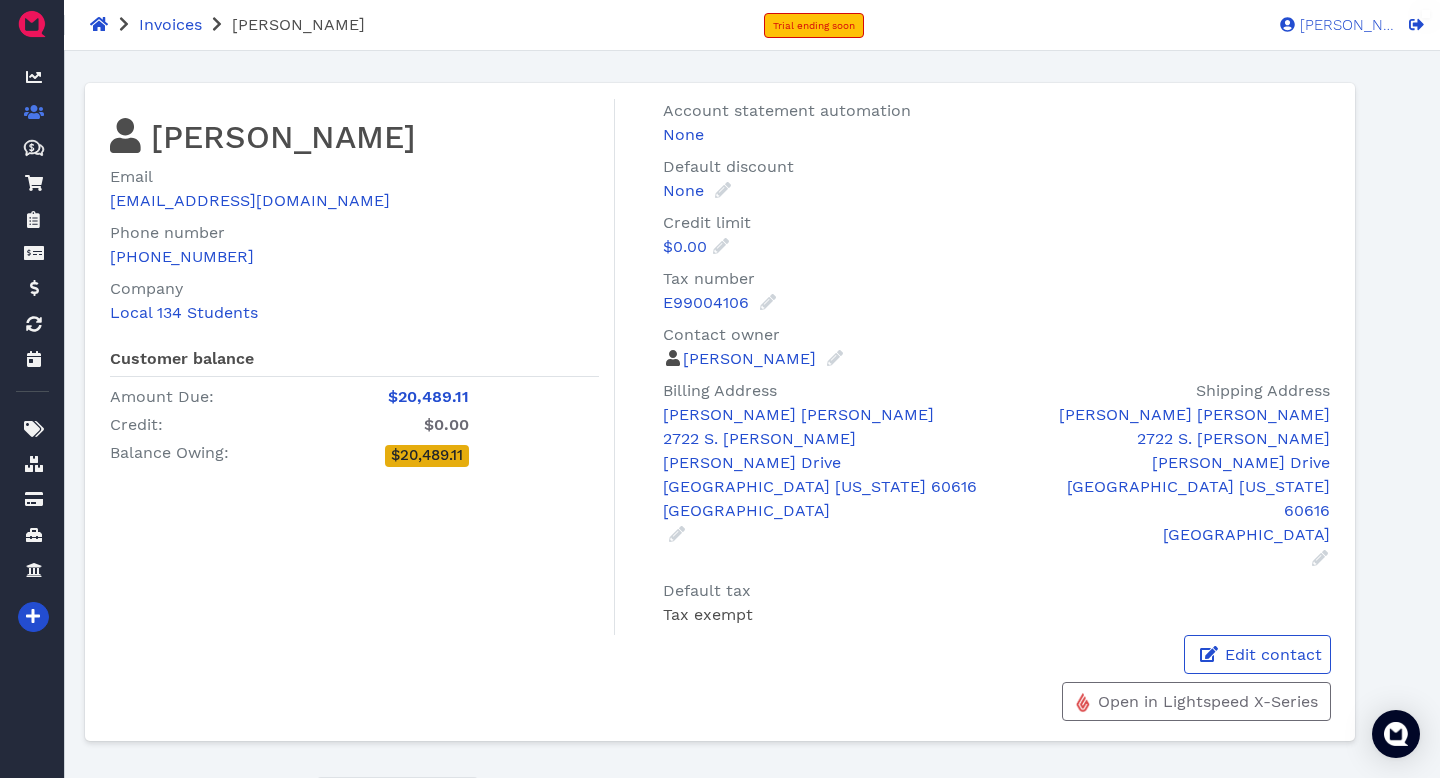 scroll, scrollTop: 581, scrollLeft: 0, axis: vertical 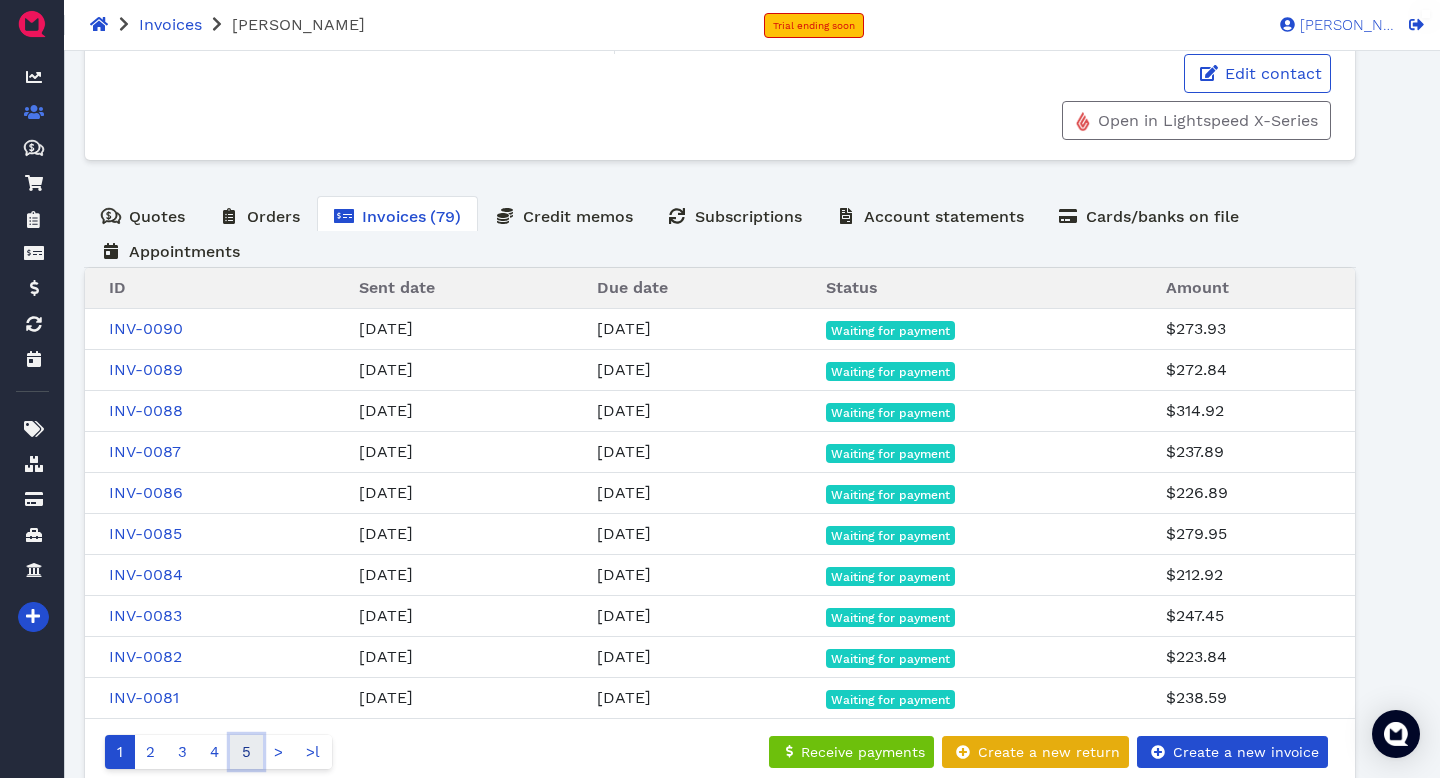 click on "5" at bounding box center (246, 752) 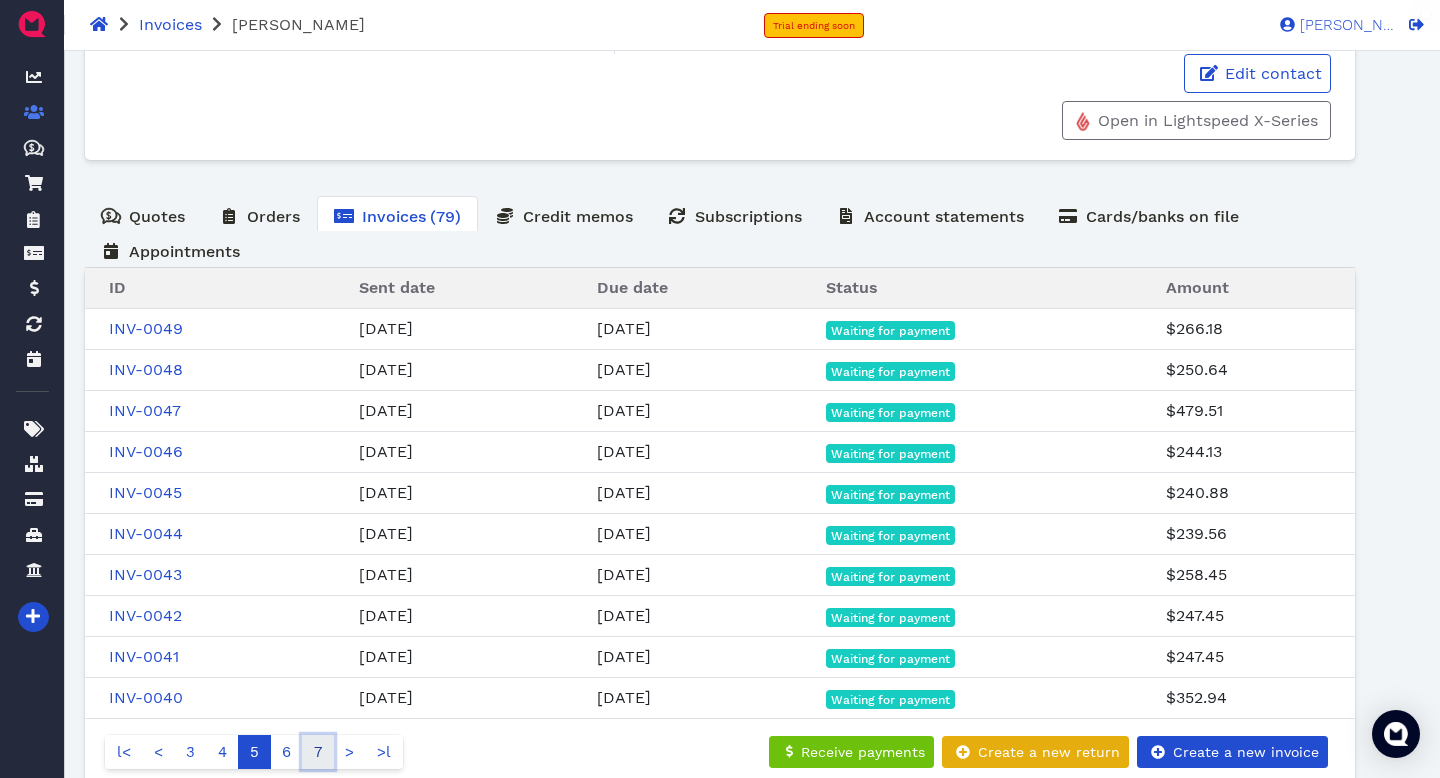 click on "7" at bounding box center (318, 752) 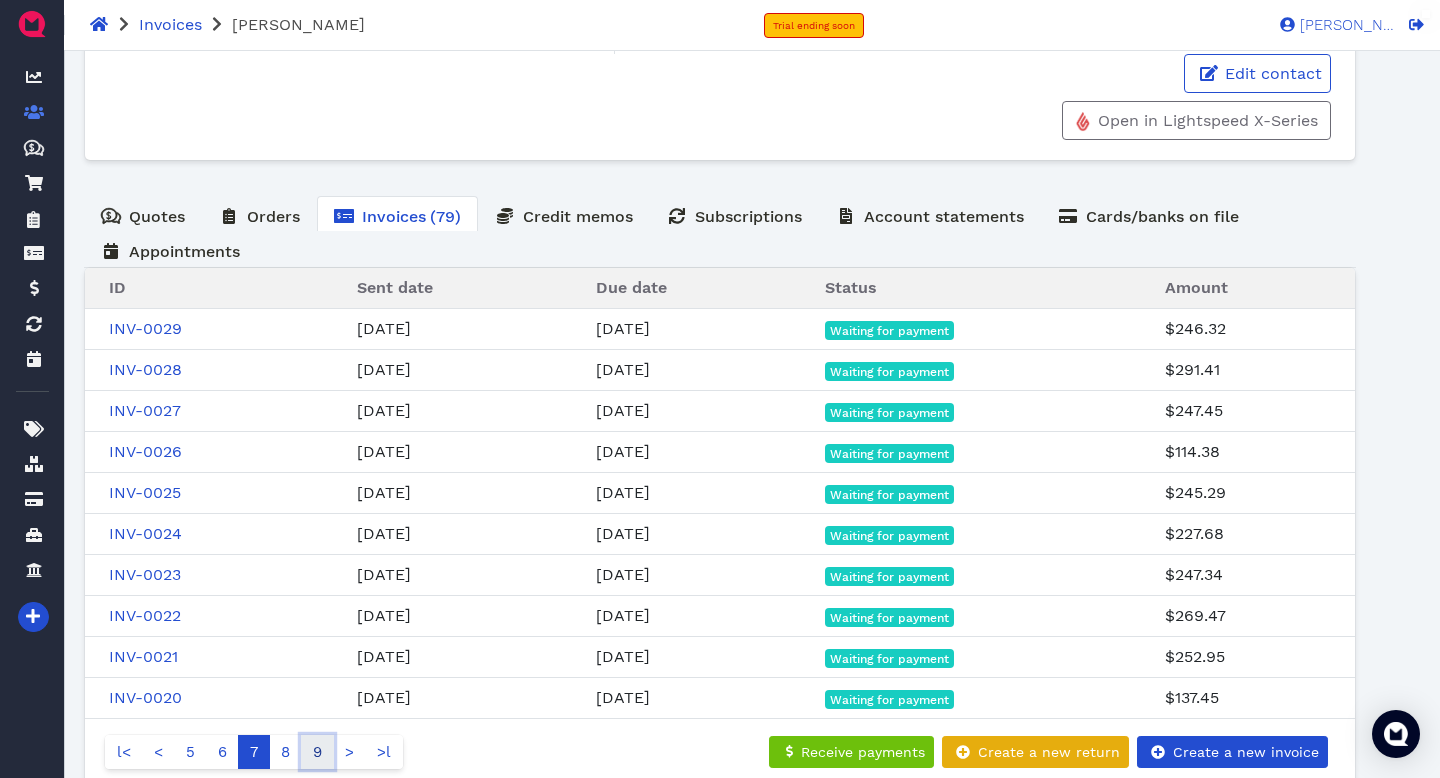 click on "9" at bounding box center (317, 752) 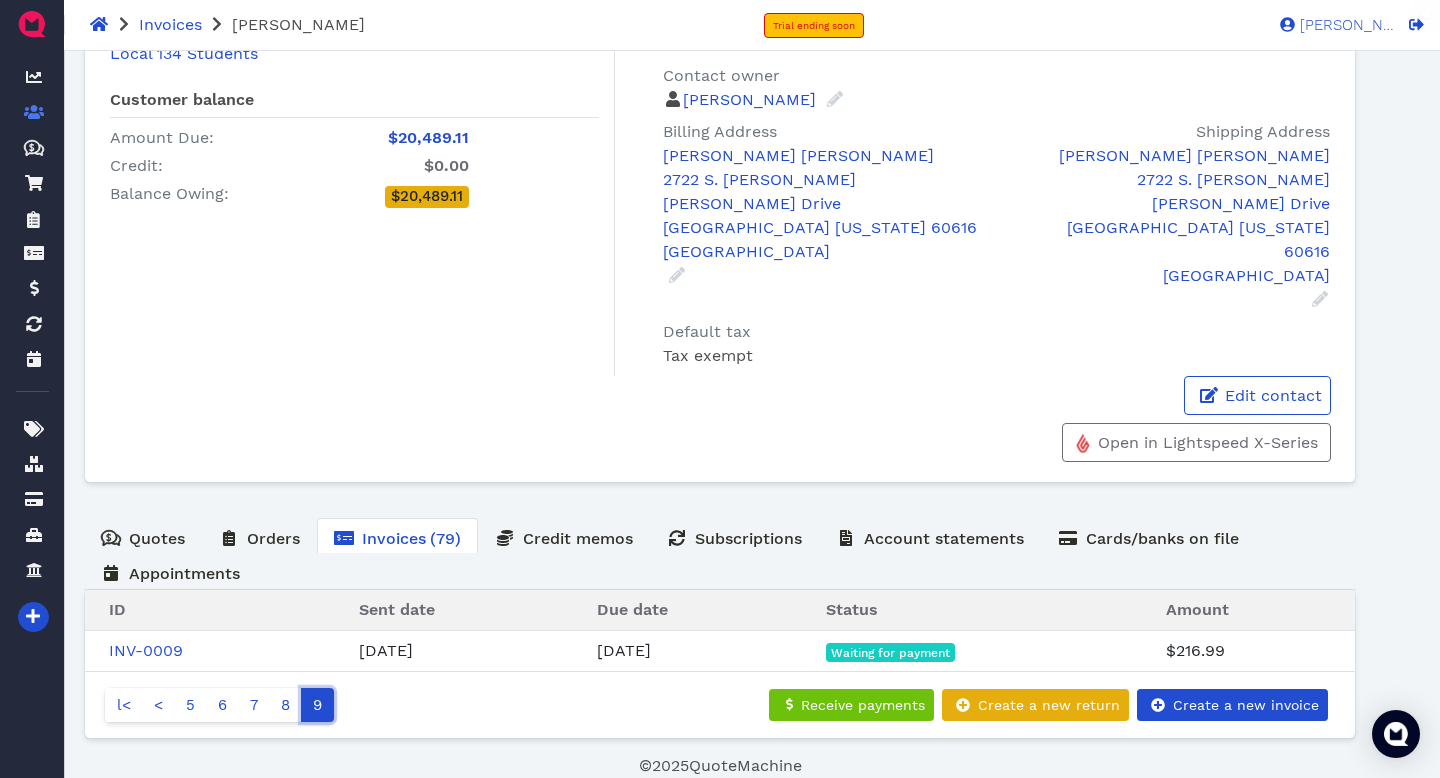 scroll, scrollTop: 212, scrollLeft: 0, axis: vertical 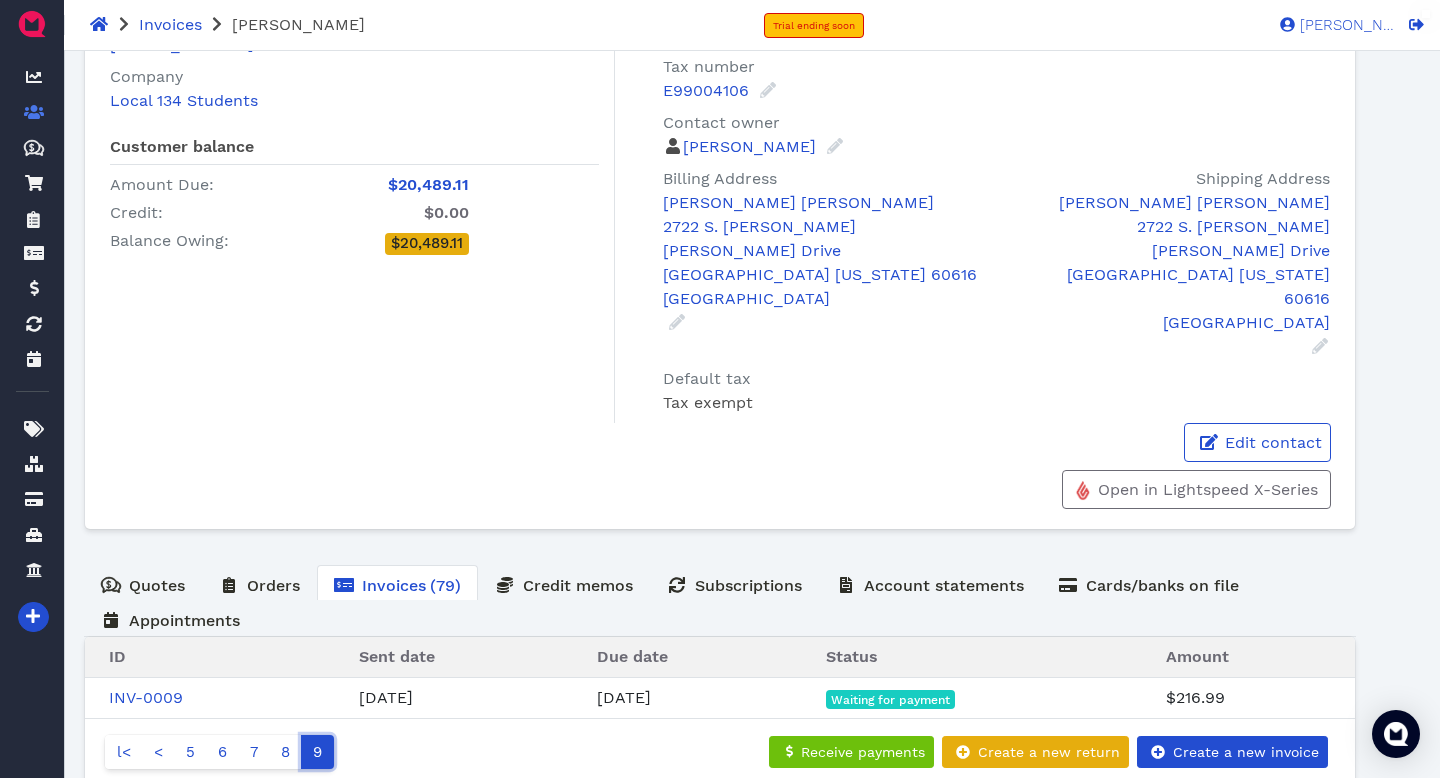click on "9" at bounding box center (317, 752) 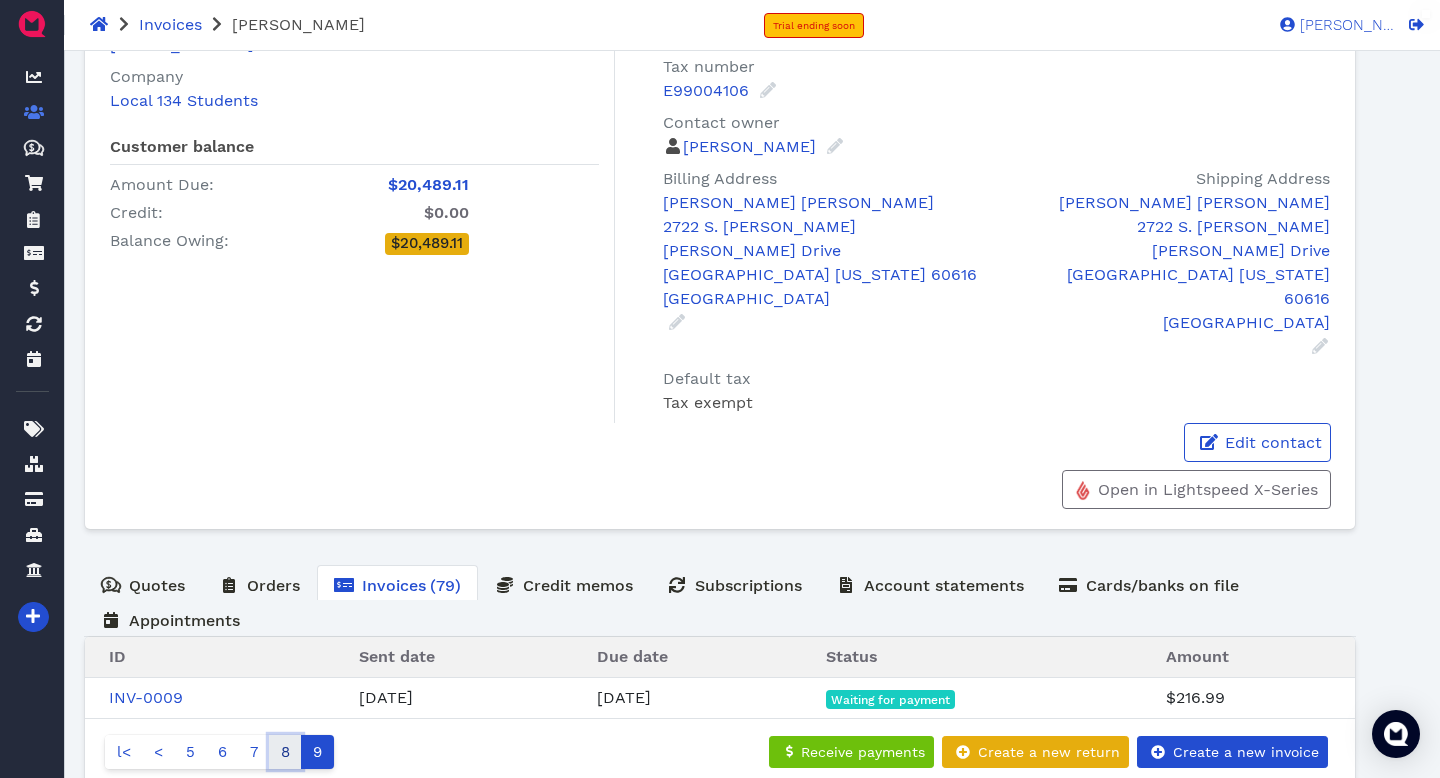 click on "8" at bounding box center [285, 752] 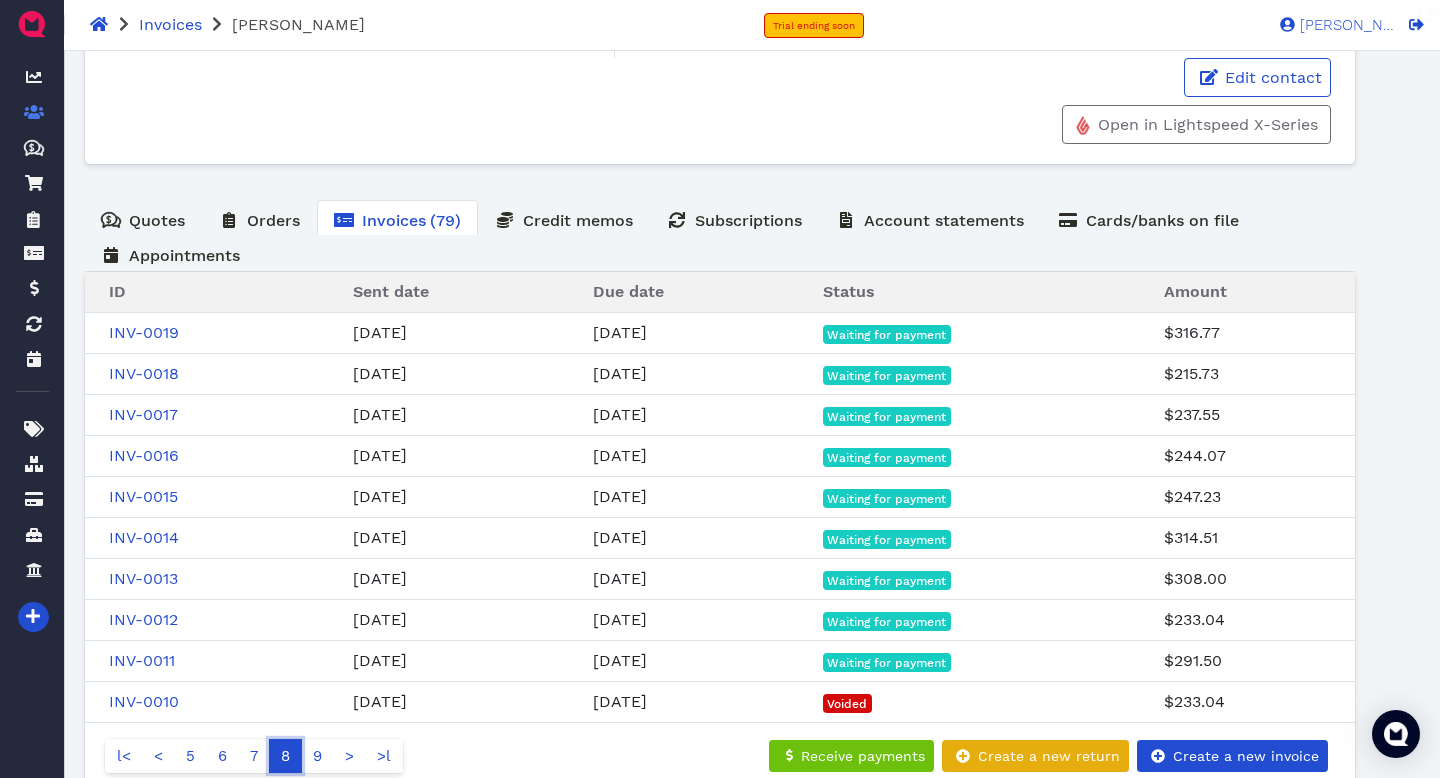 scroll, scrollTop: 579, scrollLeft: 0, axis: vertical 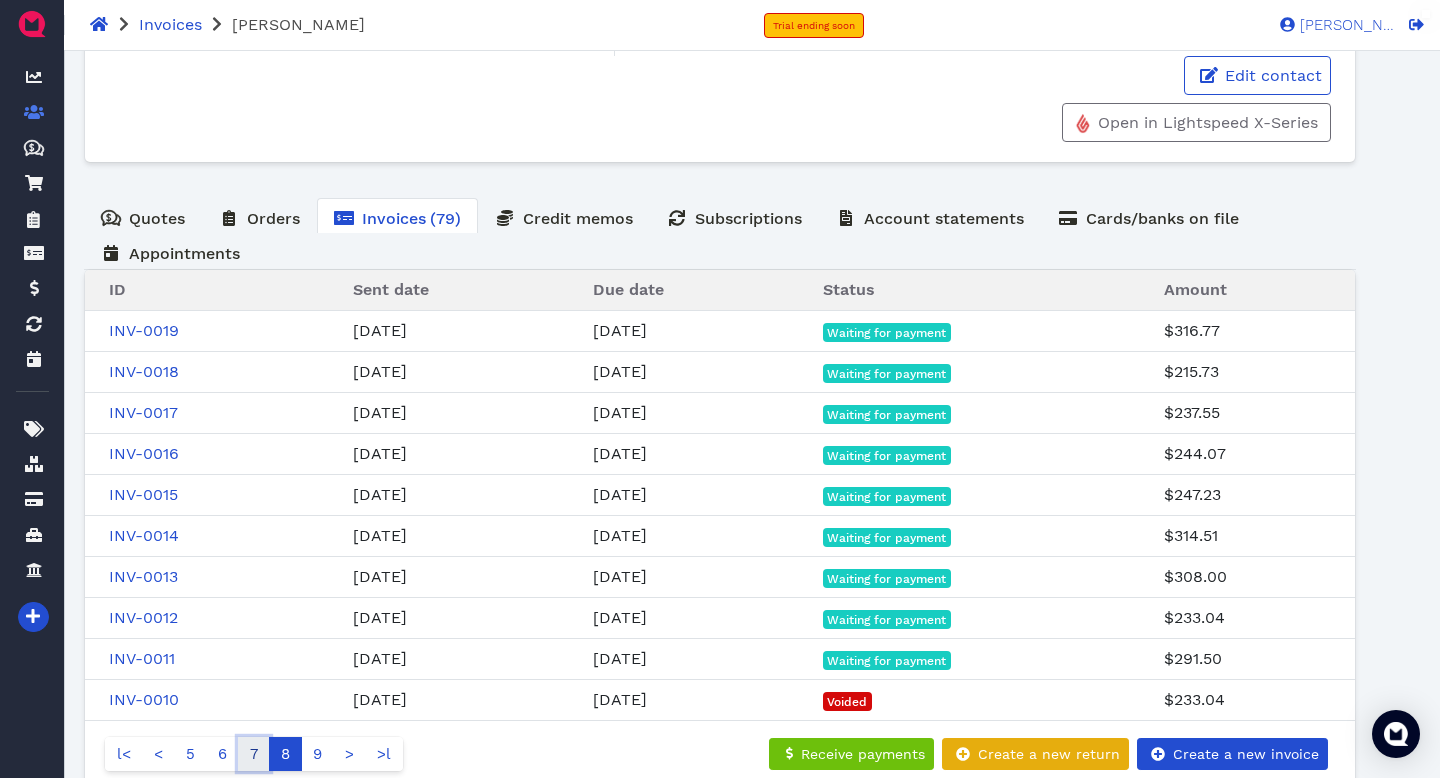 click on "7" at bounding box center [254, 754] 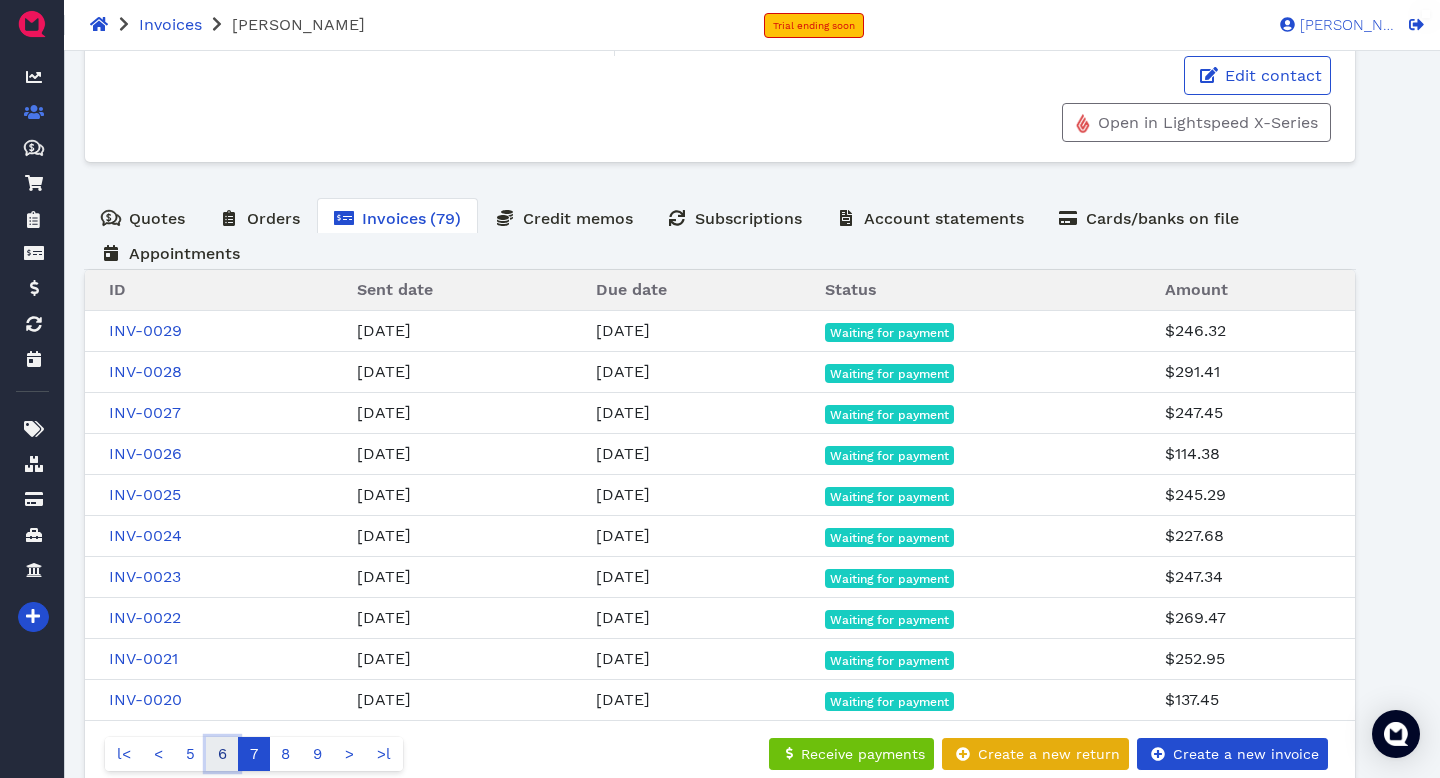 click on "6" at bounding box center (222, 754) 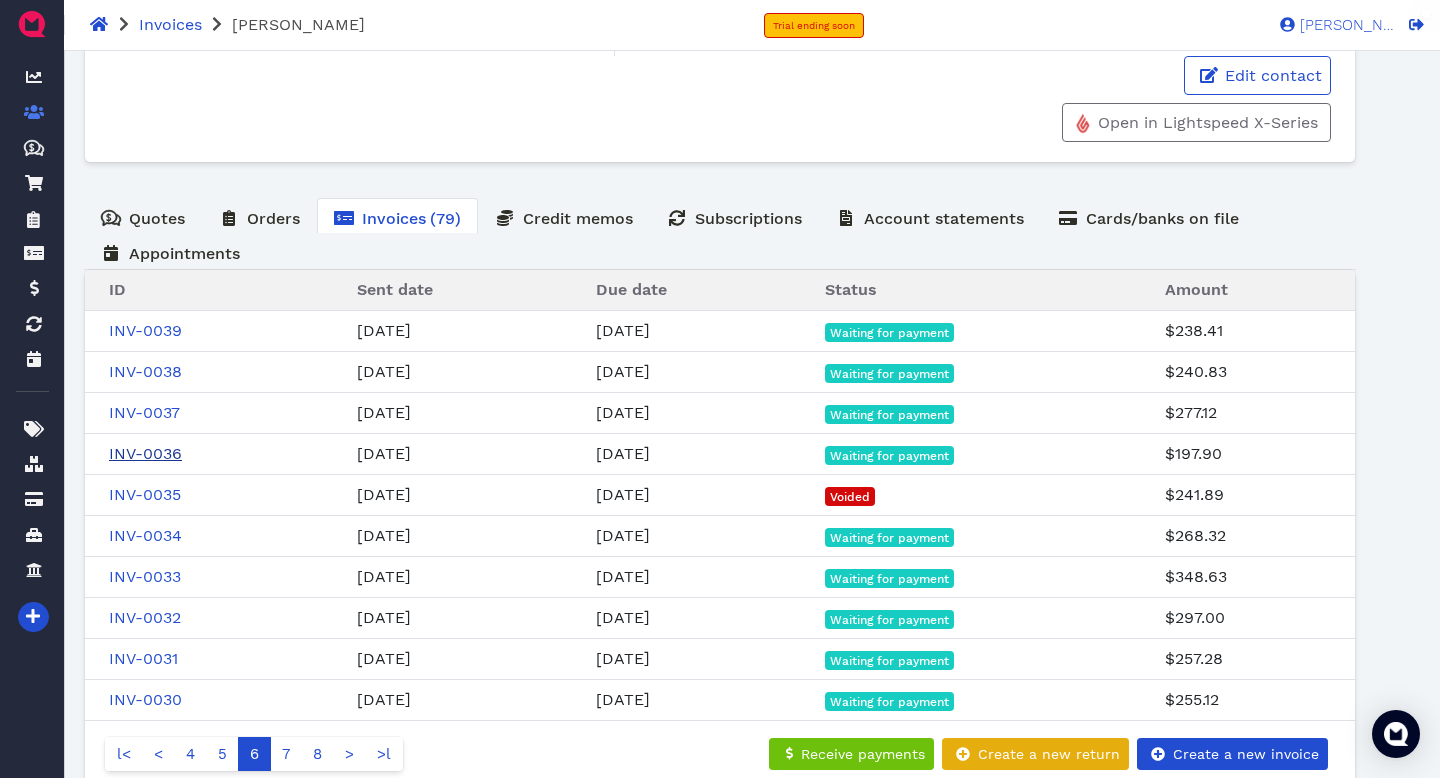 click on "INV-0036" at bounding box center [145, 453] 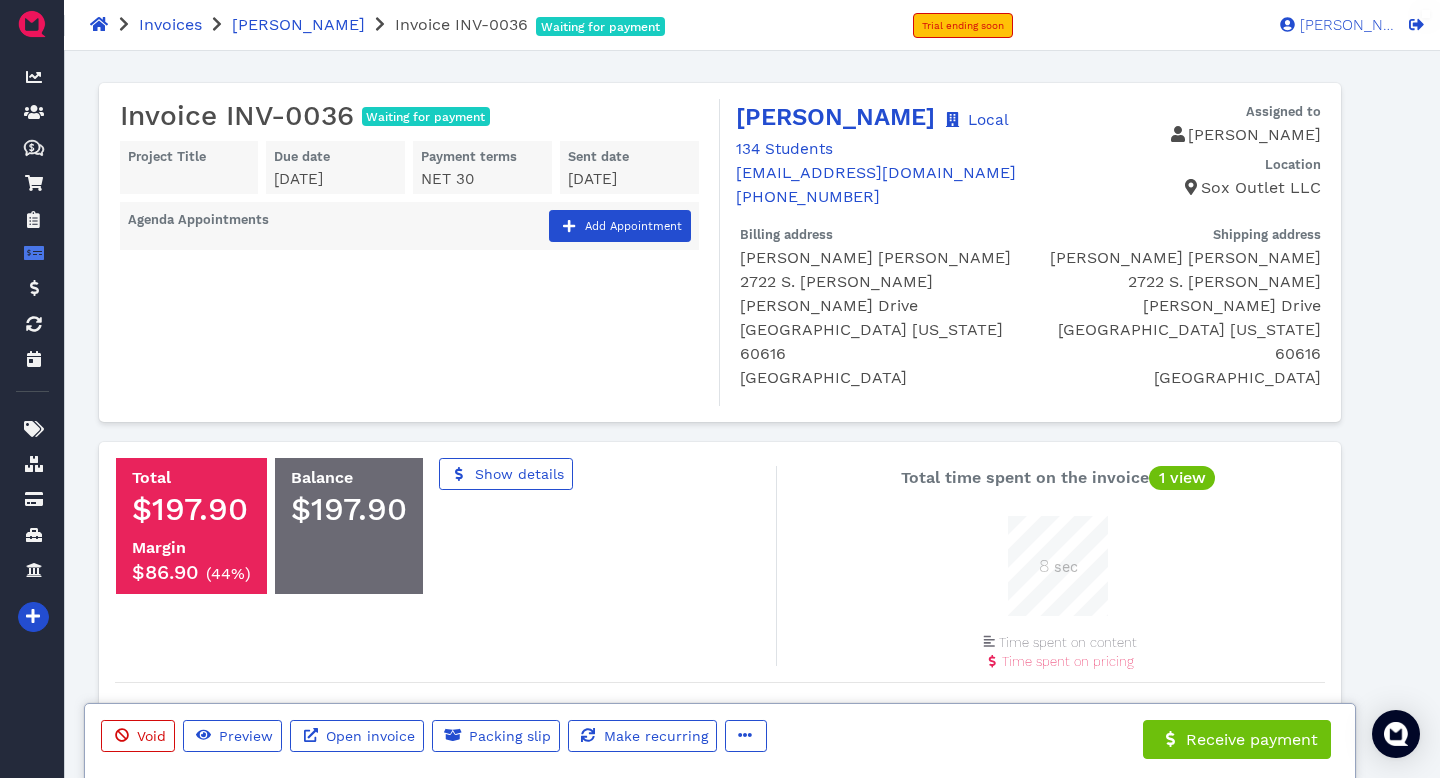scroll, scrollTop: 999900, scrollLeft: 999900, axis: both 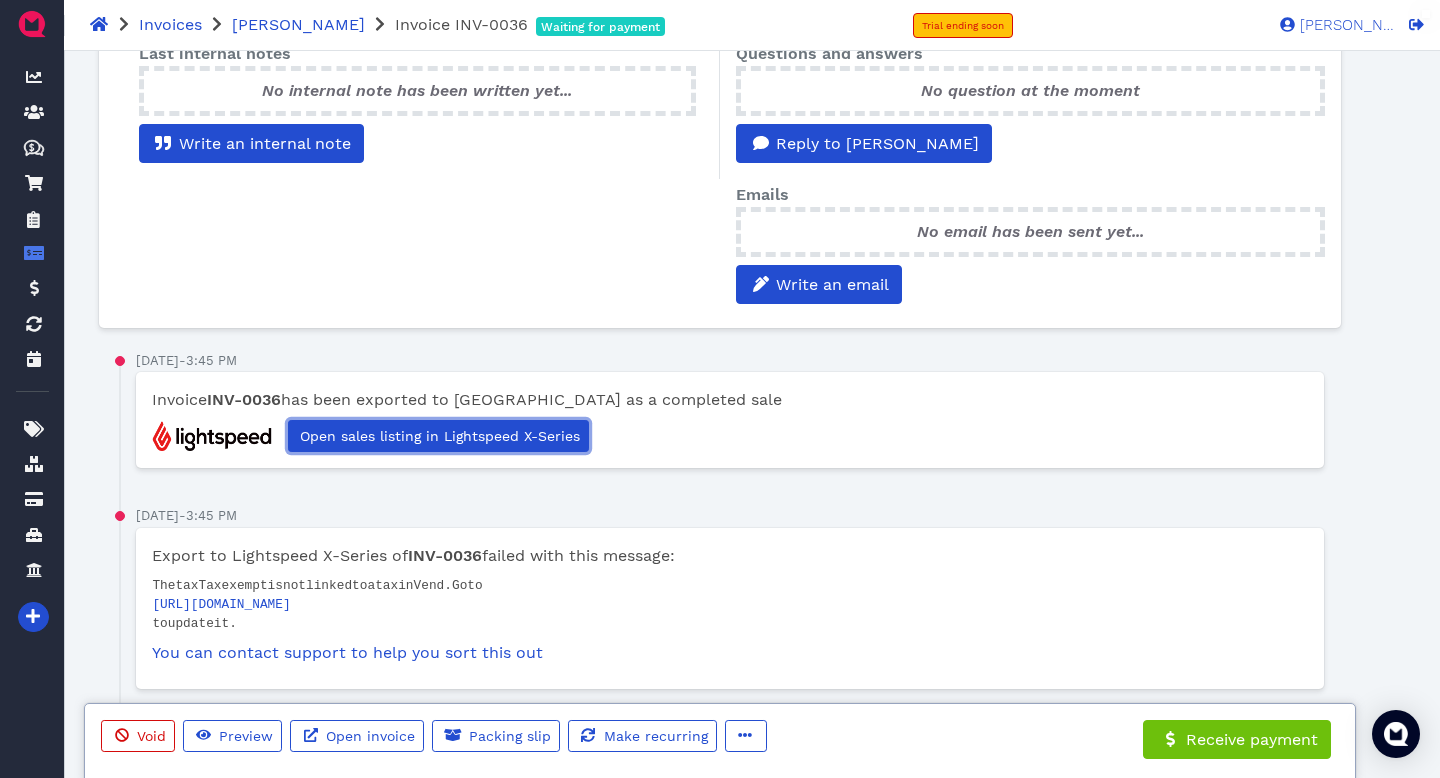 click on "Open sales listing in Lightspeed X-Series" at bounding box center [438, 436] 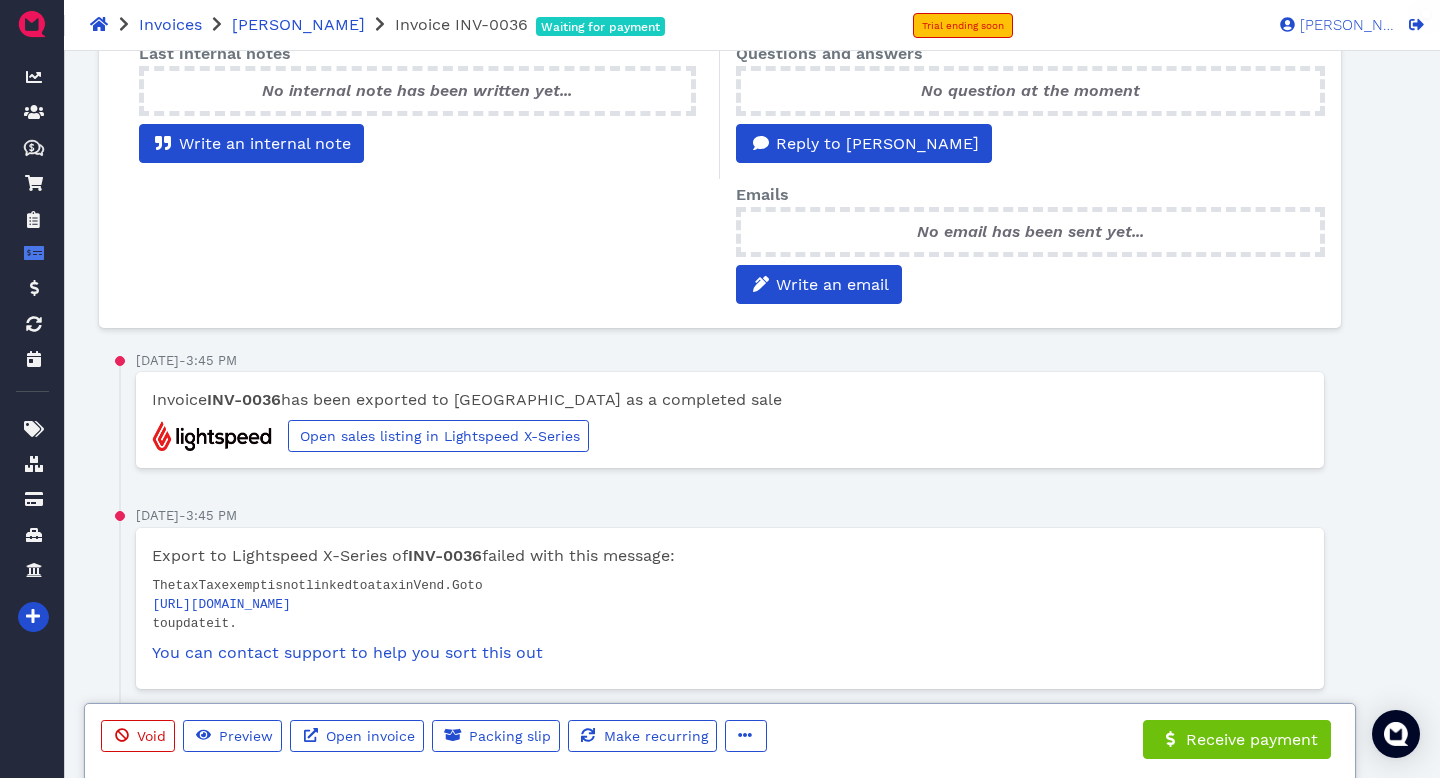 click on "[DATE]  3:45 PM Invoice  INV-0036  has been exported to Vend as a completed sale Open sales listing in Lightspeed X-Series" at bounding box center [714, 434] 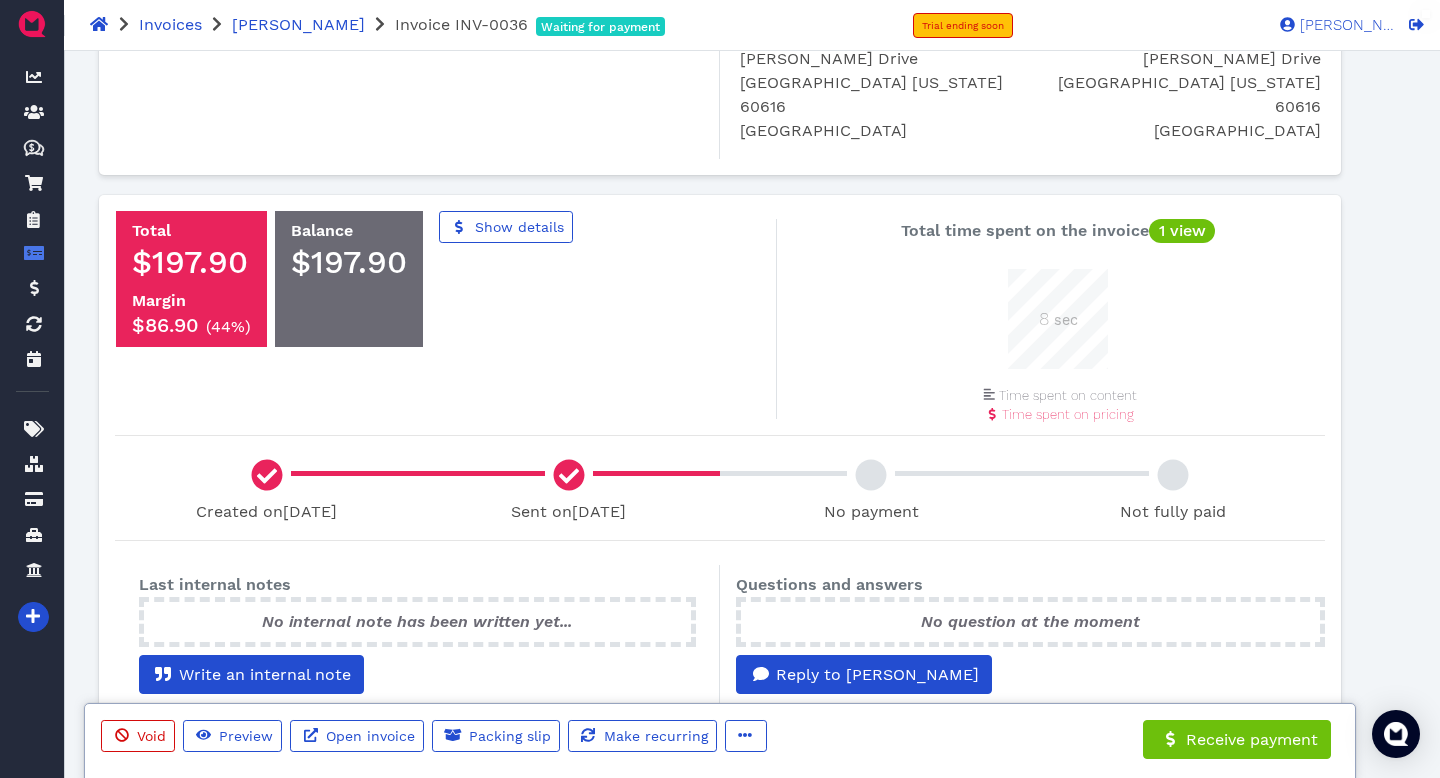 scroll, scrollTop: 238, scrollLeft: 0, axis: vertical 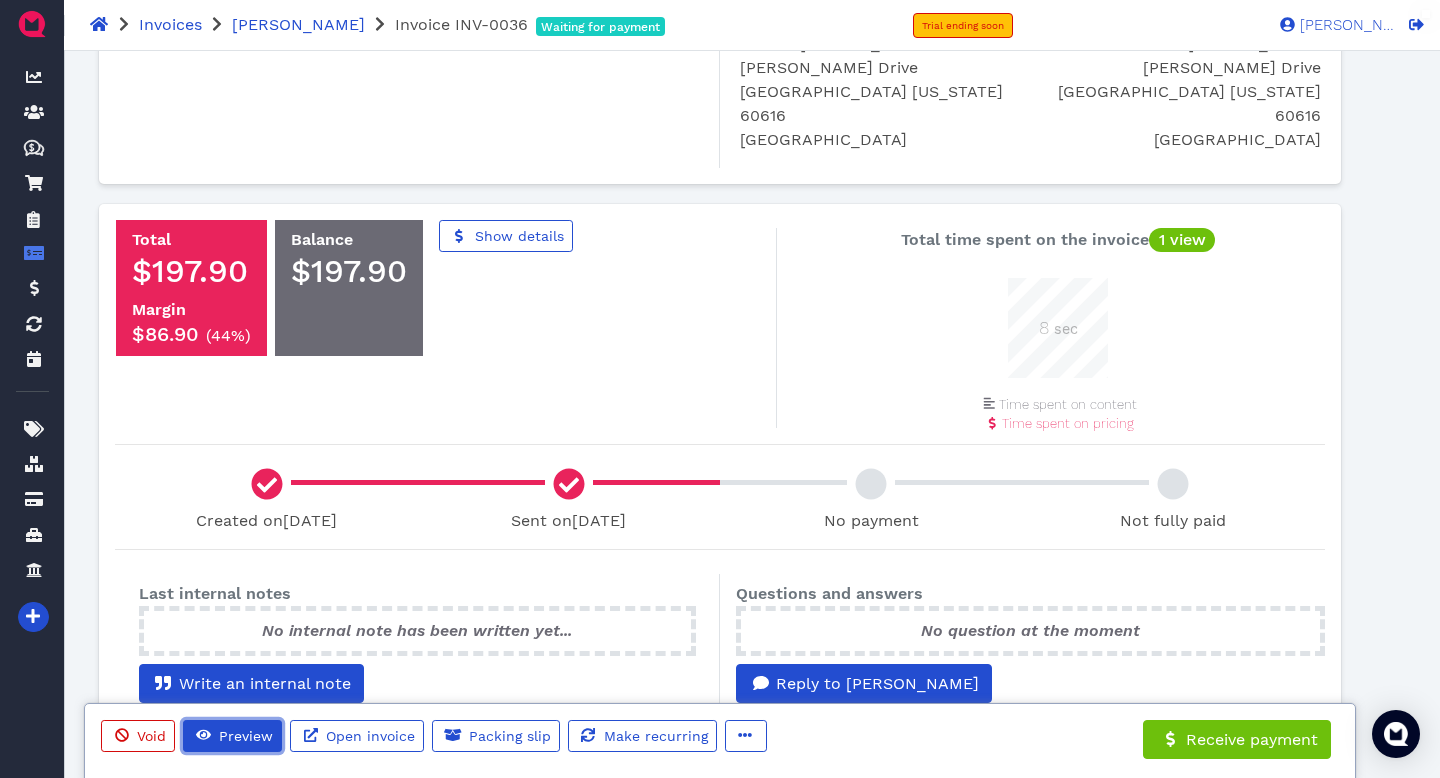 click on "Preview" at bounding box center (244, 736) 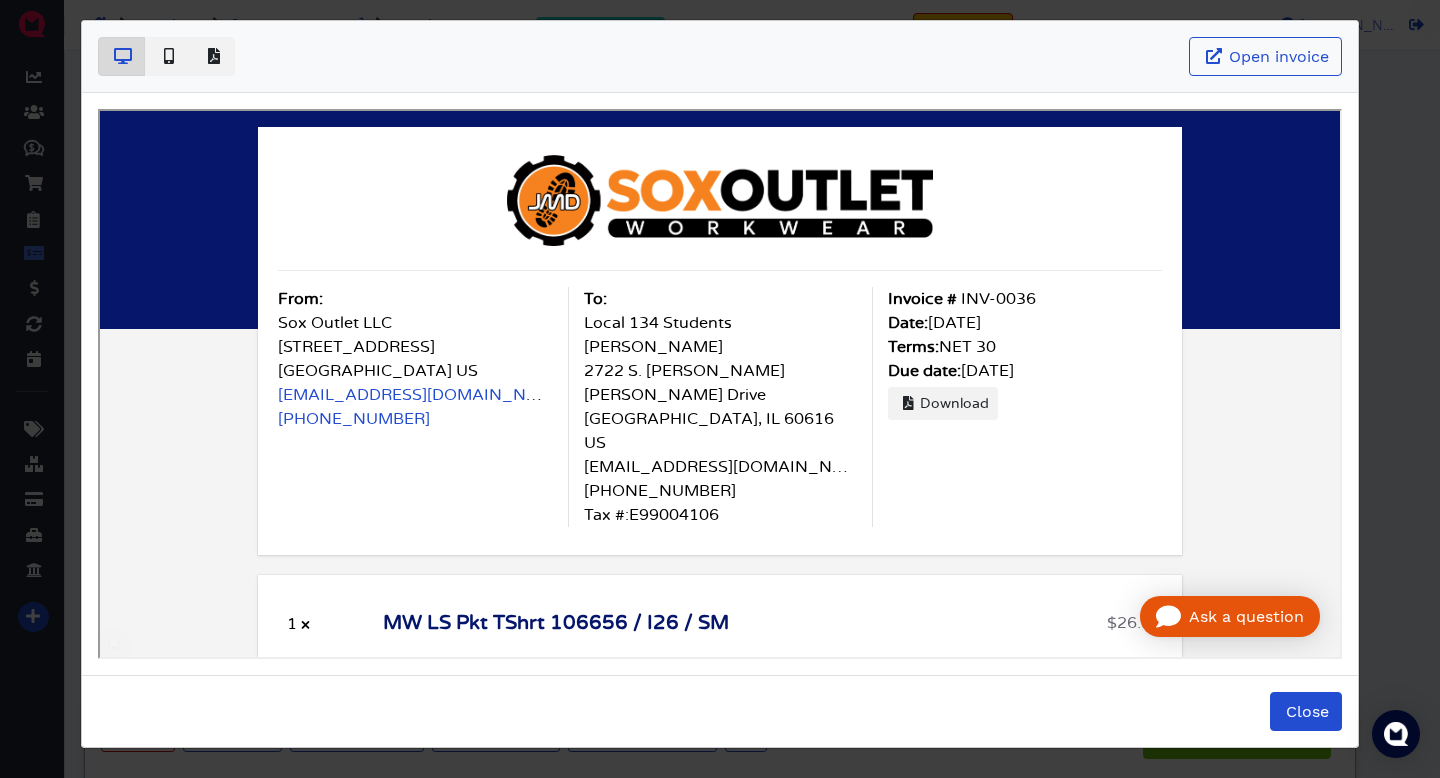 scroll, scrollTop: 0, scrollLeft: 0, axis: both 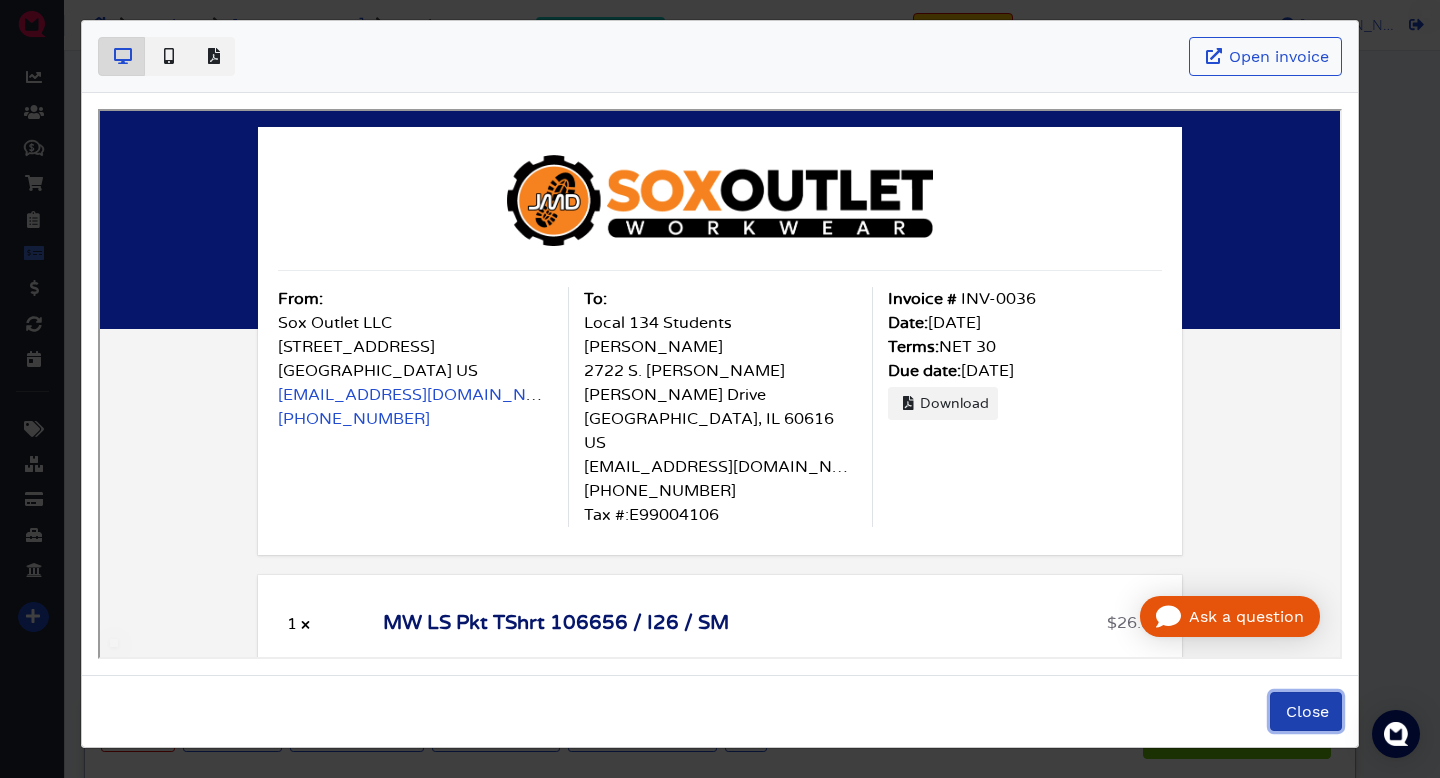 click on "Close" at bounding box center (1306, 711) 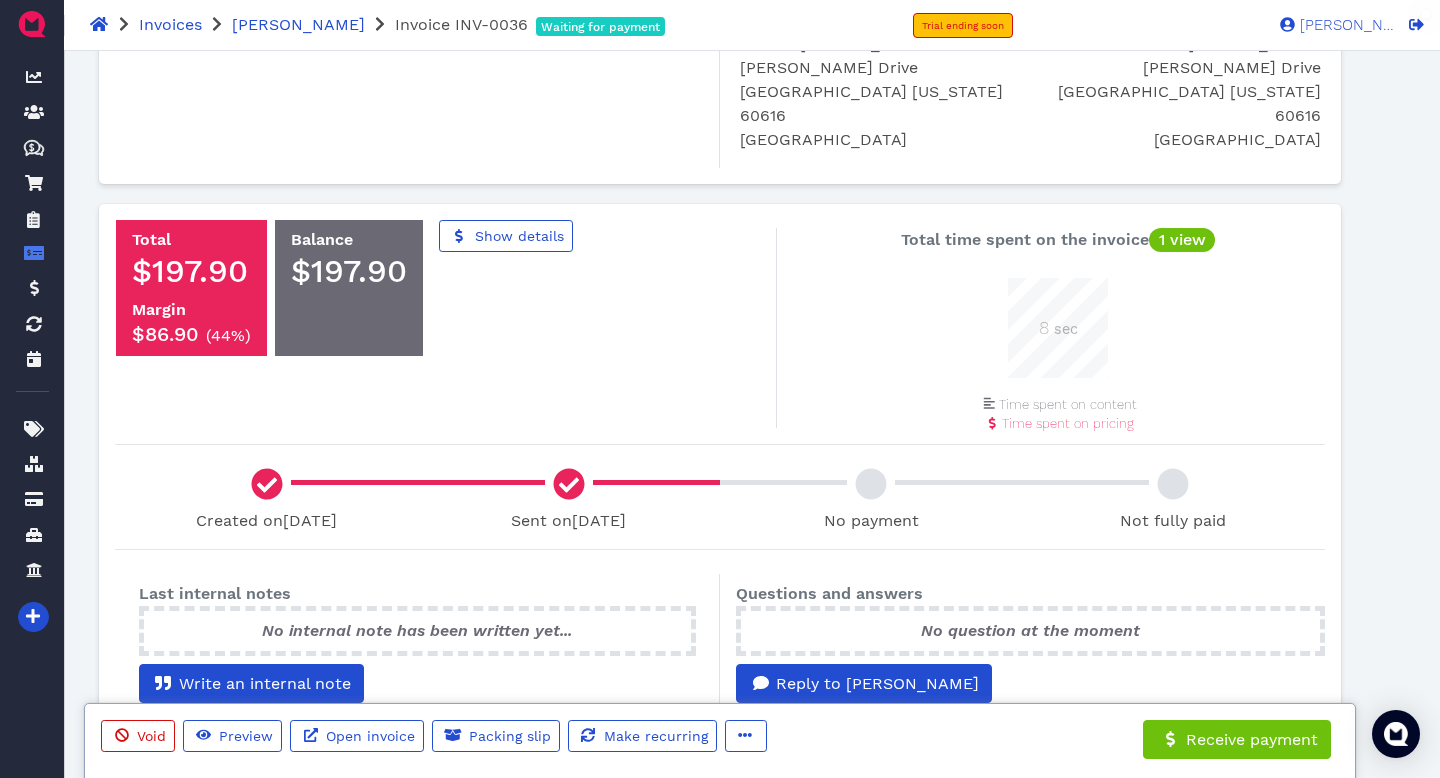 click on "Total $197.90 Margin $86.90   ( 44% ) Balance $197.90 Show details" 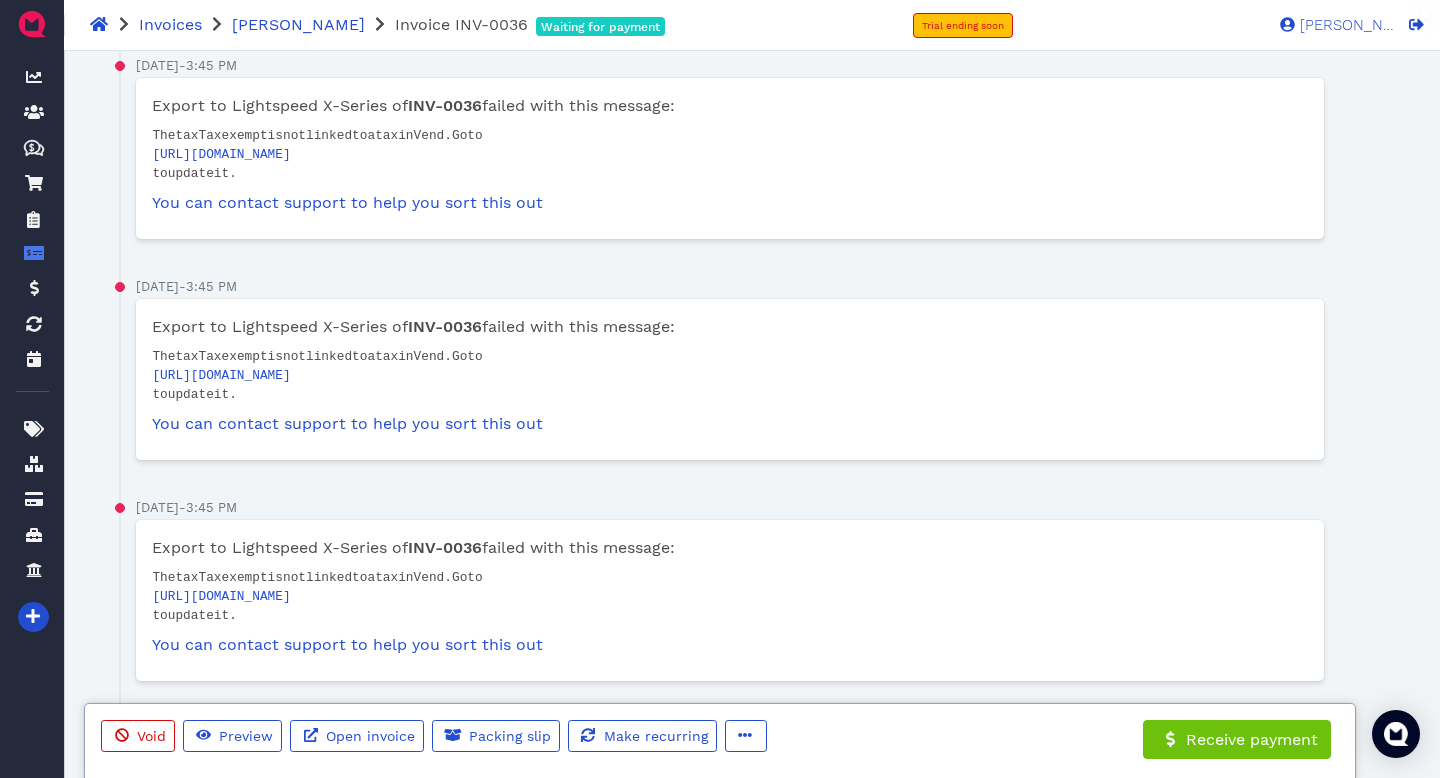 scroll, scrollTop: 0, scrollLeft: 0, axis: both 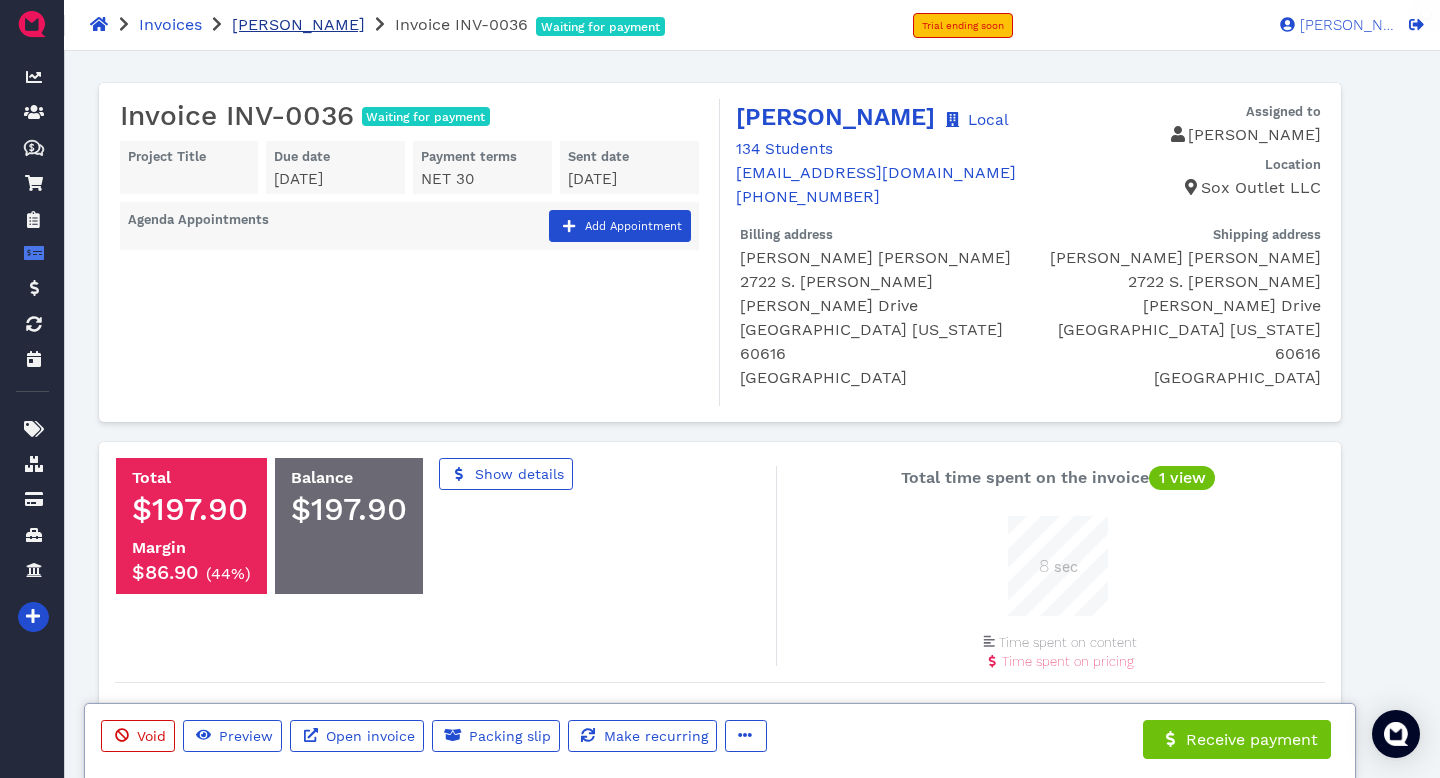 click on "[PERSON_NAME]" at bounding box center (298, 24) 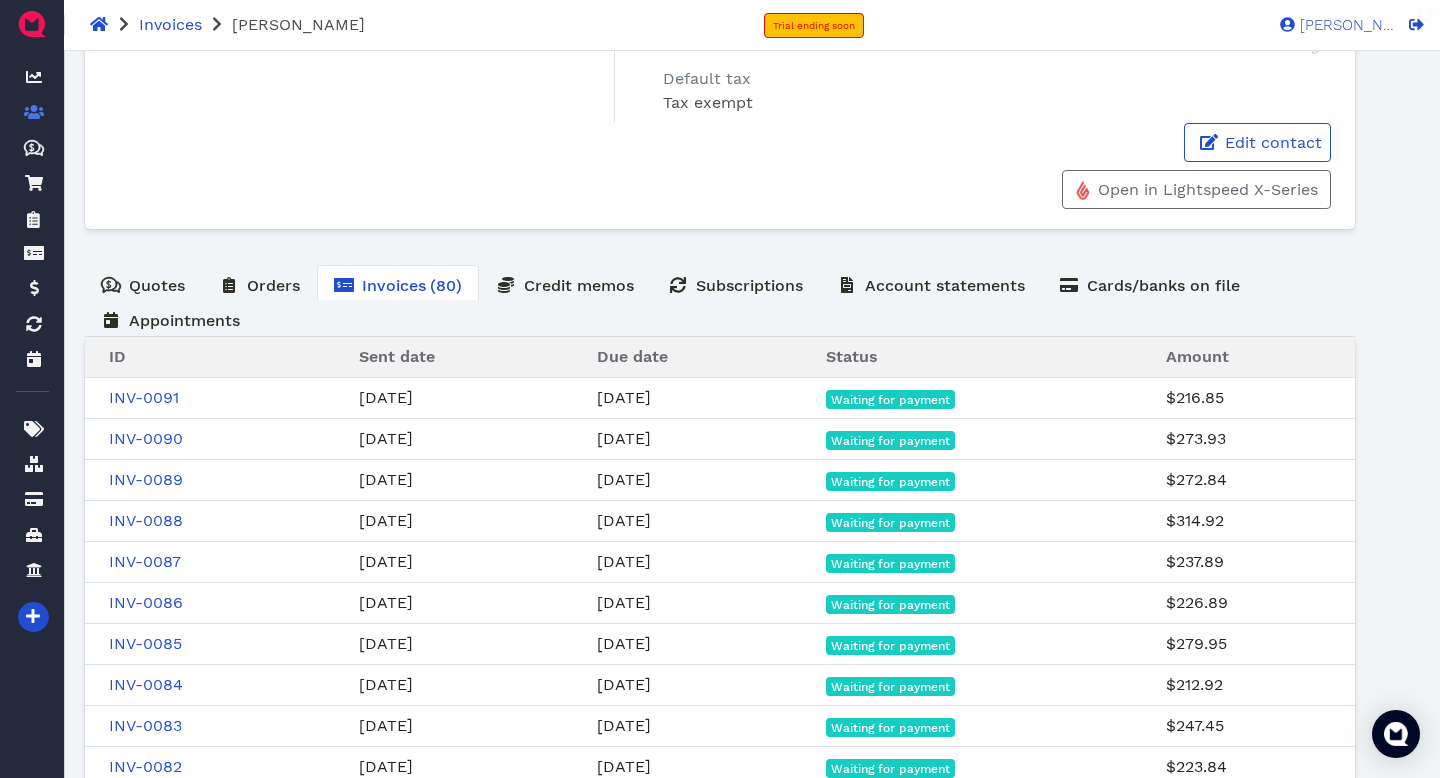 scroll, scrollTop: 581, scrollLeft: 0, axis: vertical 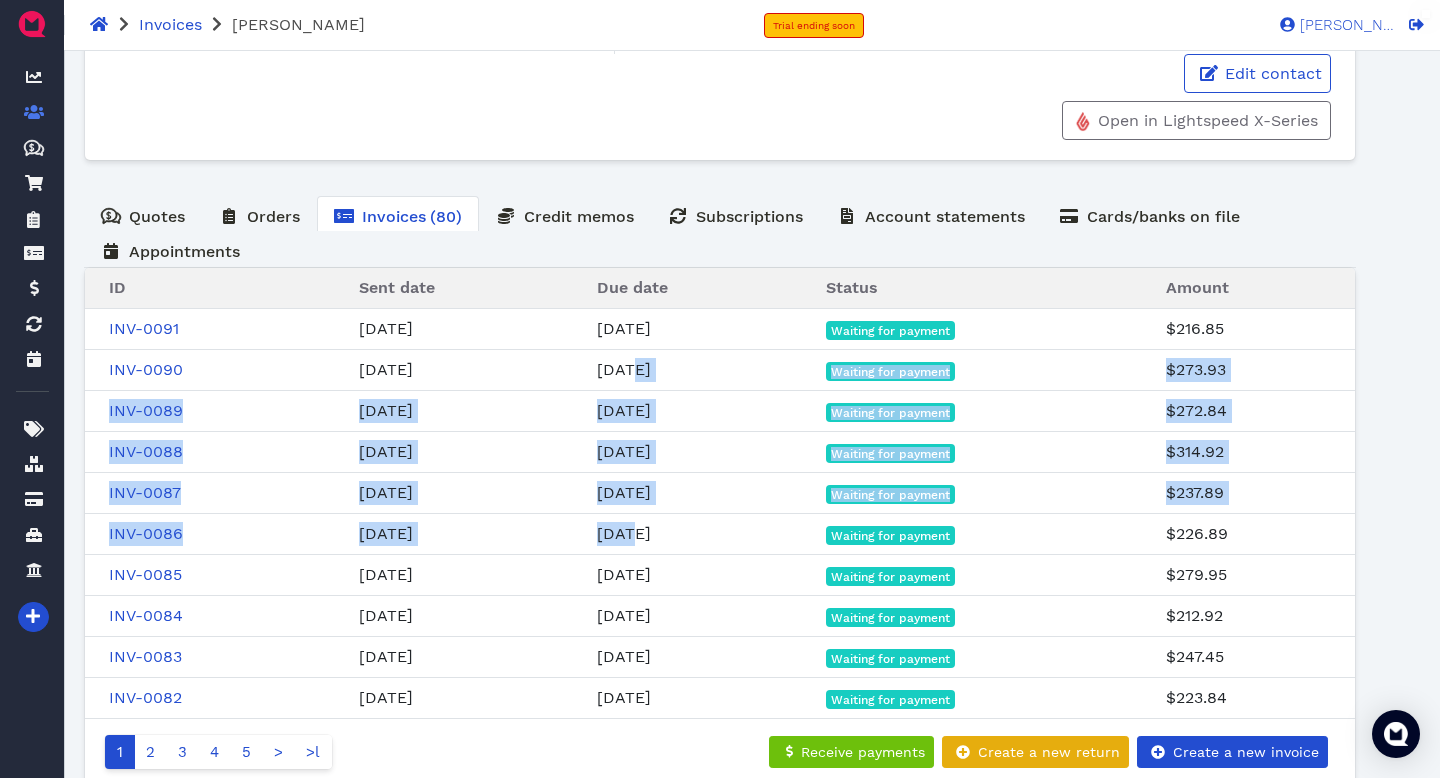 drag, startPoint x: 631, startPoint y: 331, endPoint x: 628, endPoint y: 485, distance: 154.02922 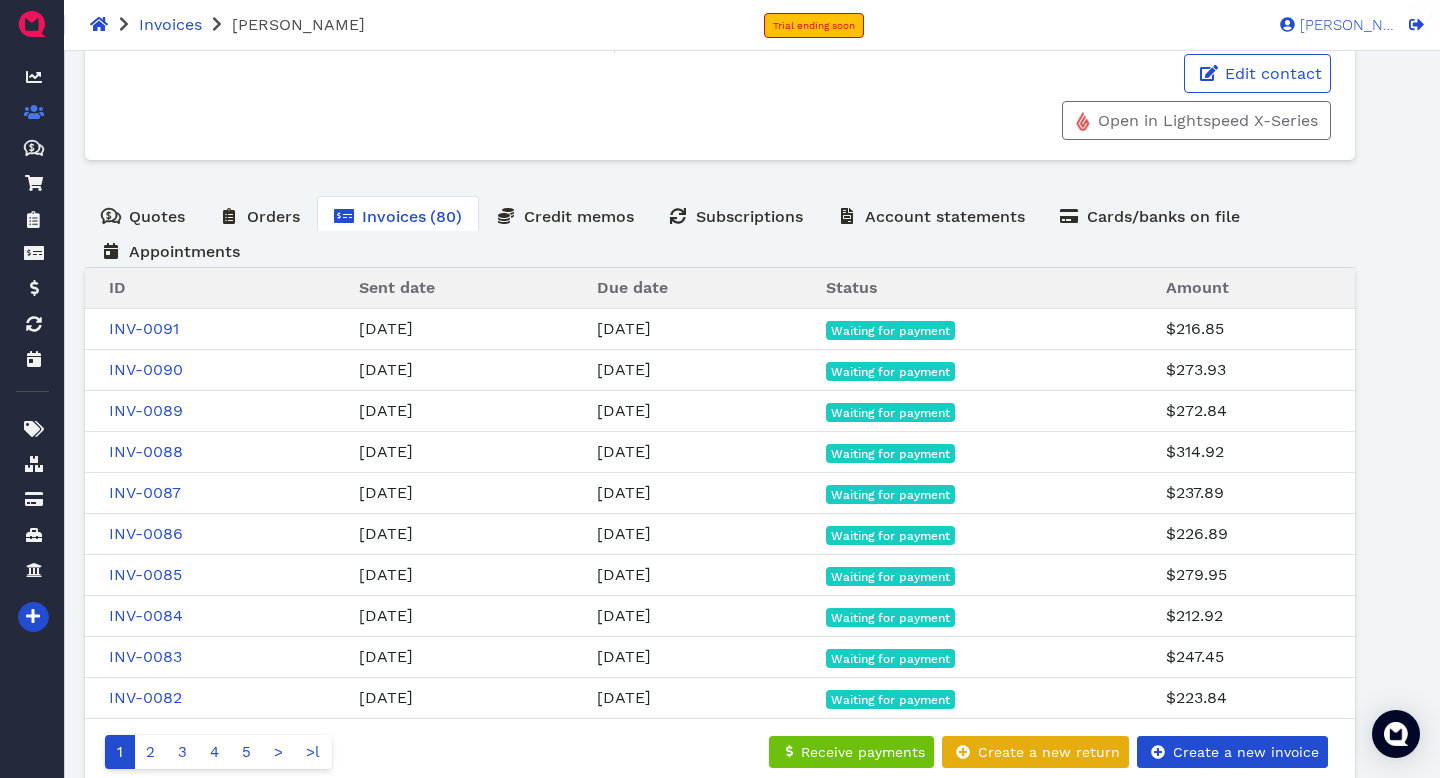 drag, startPoint x: 642, startPoint y: 335, endPoint x: 642, endPoint y: 527, distance: 192 